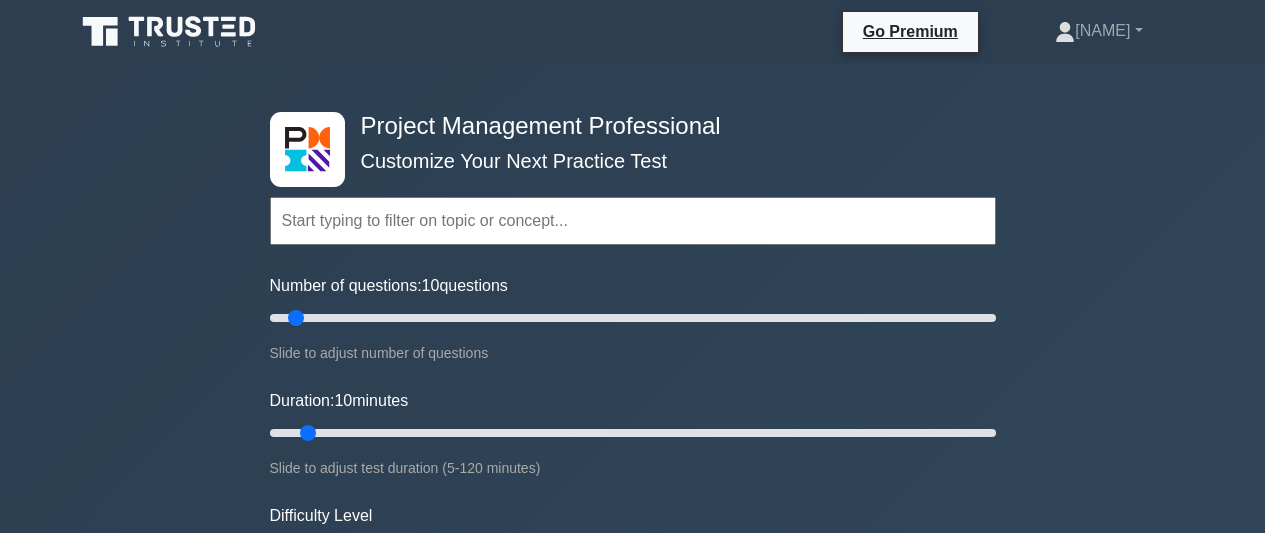 scroll, scrollTop: 200, scrollLeft: 0, axis: vertical 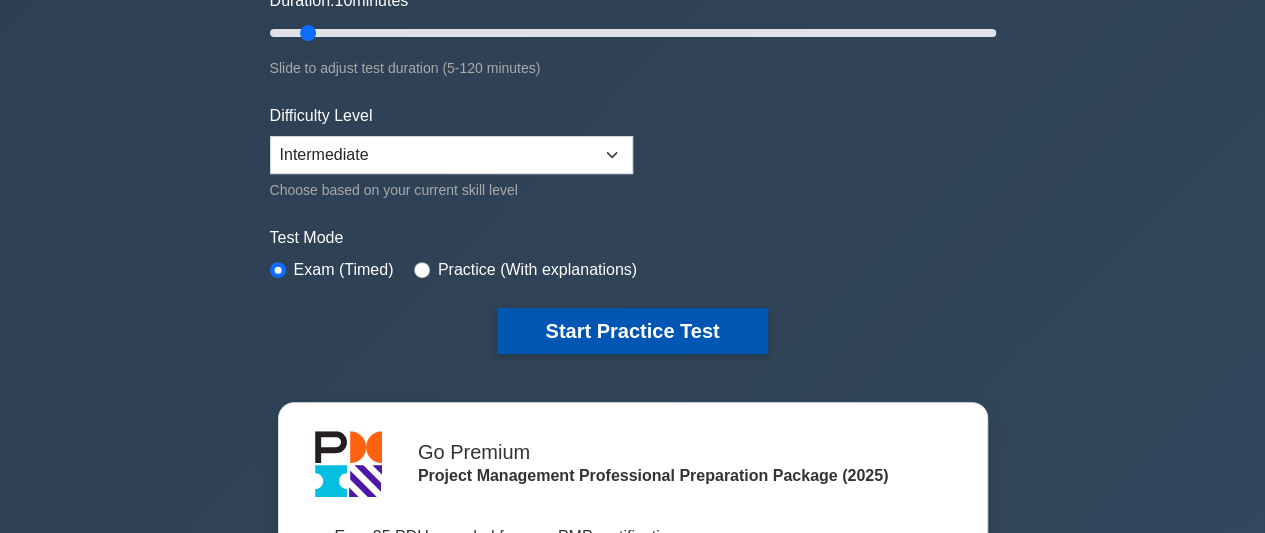click on "Start Practice Test" at bounding box center [632, 331] 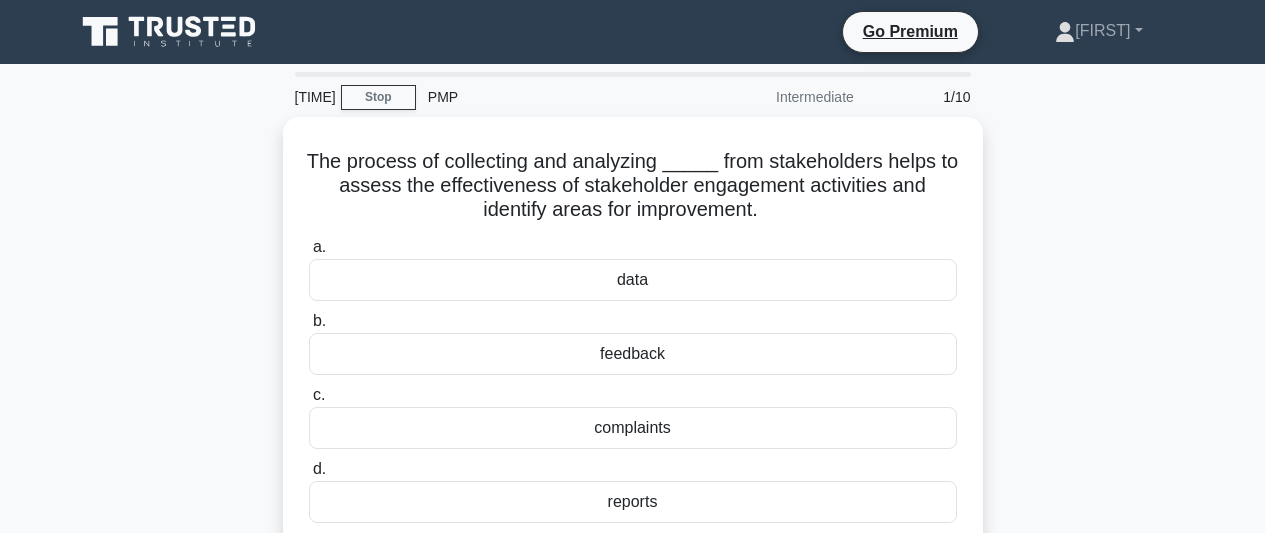 scroll, scrollTop: 0, scrollLeft: 0, axis: both 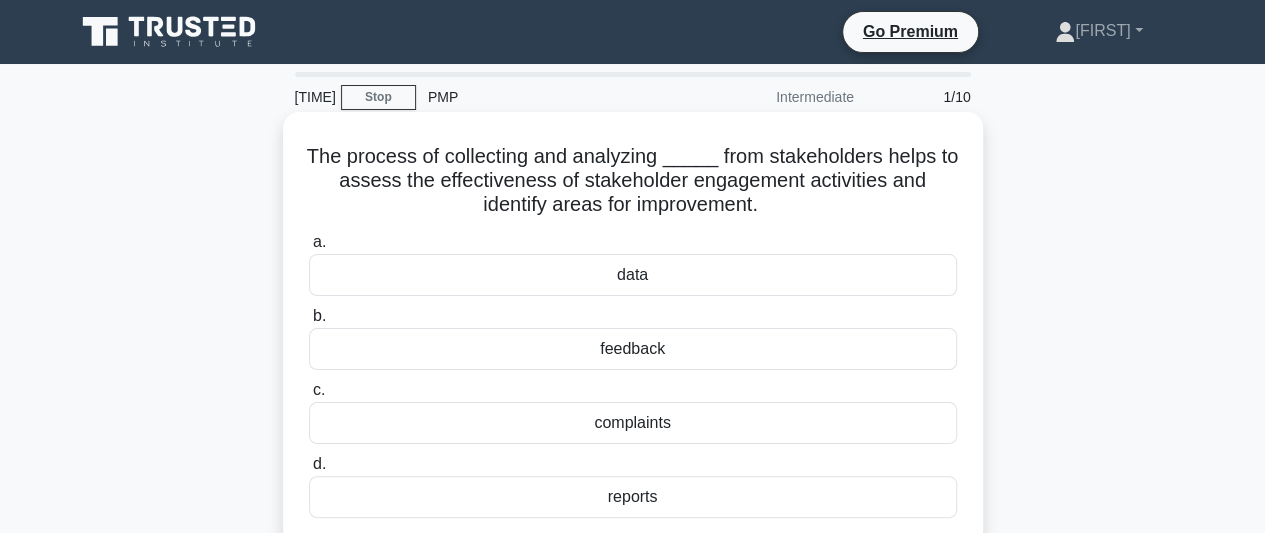 click on "data" at bounding box center (633, 275) 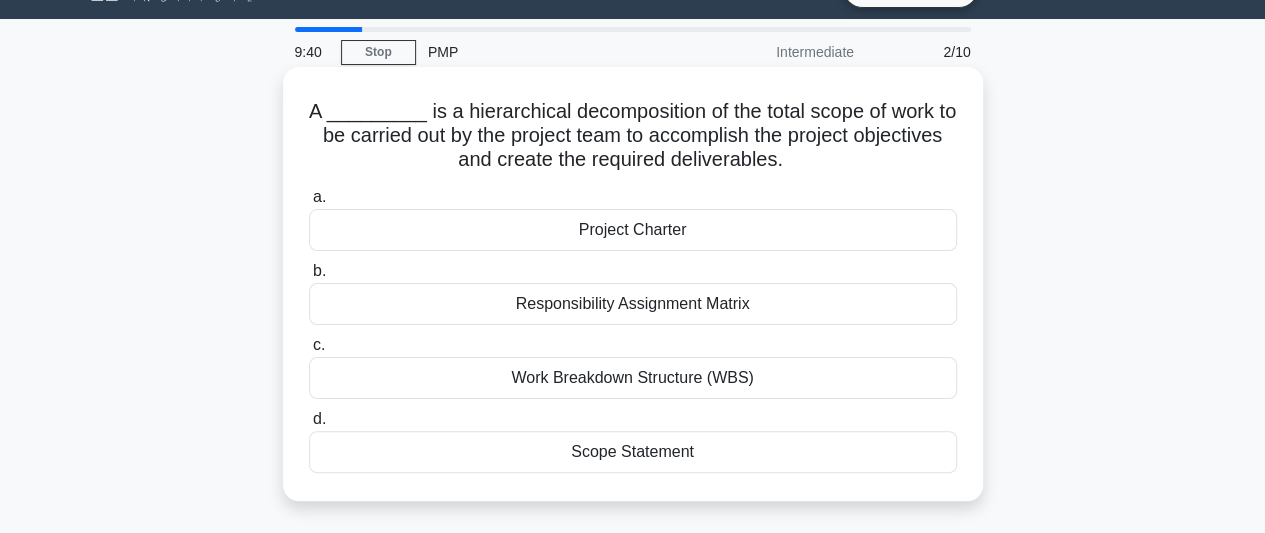 scroll, scrollTop: 0, scrollLeft: 0, axis: both 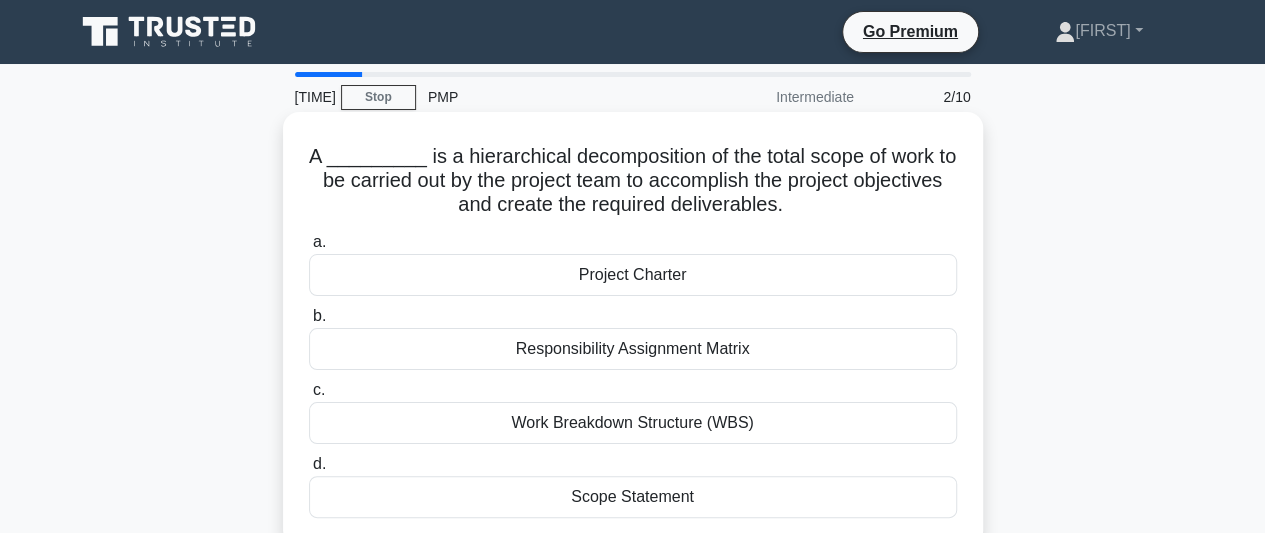 click on "Project Charter" at bounding box center [633, 275] 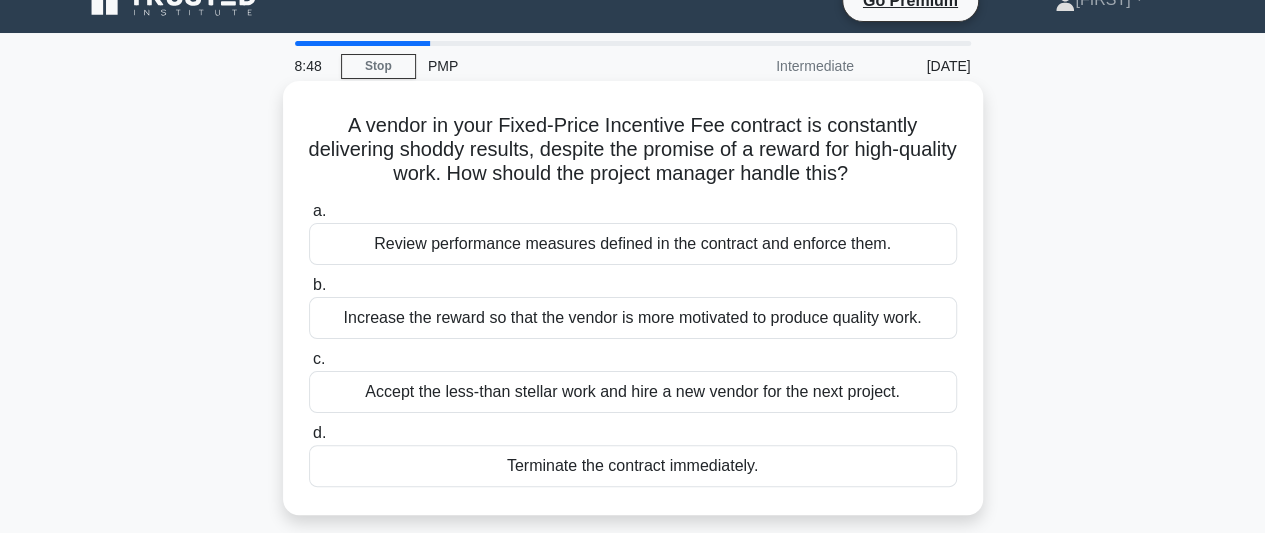 scroll, scrollTop: 0, scrollLeft: 0, axis: both 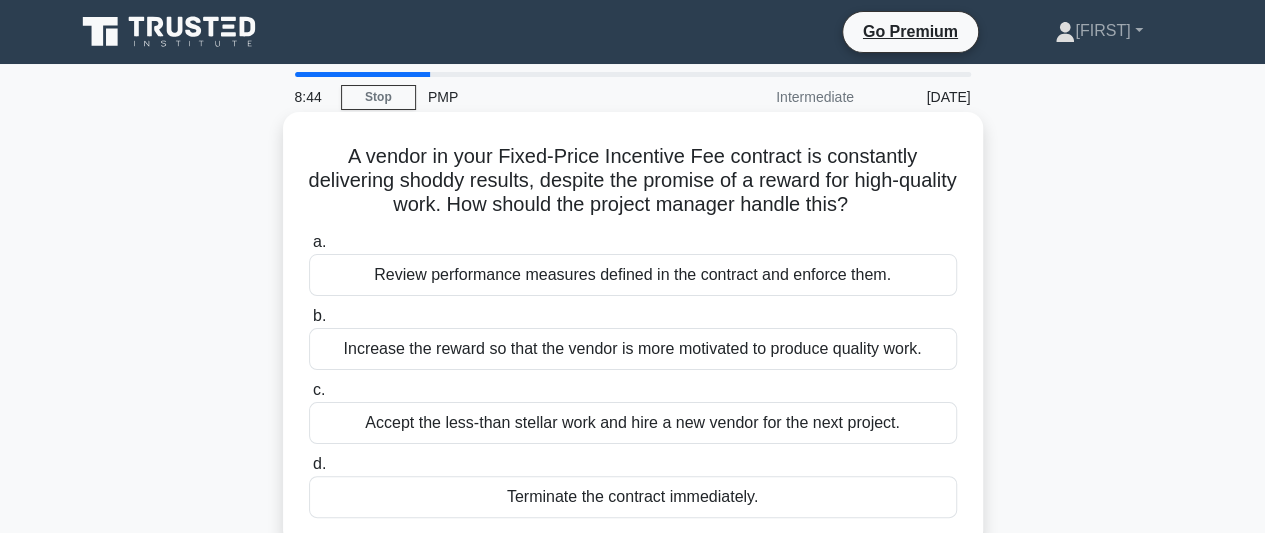 click on "Review performance measures defined in the contract and enforce them." at bounding box center [633, 275] 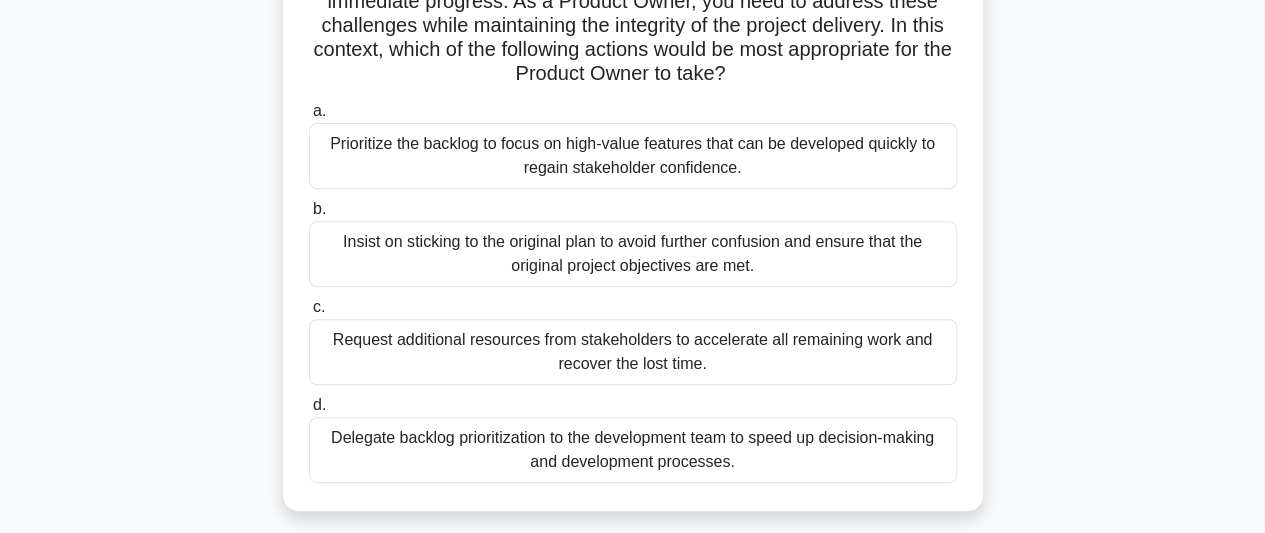scroll, scrollTop: 300, scrollLeft: 0, axis: vertical 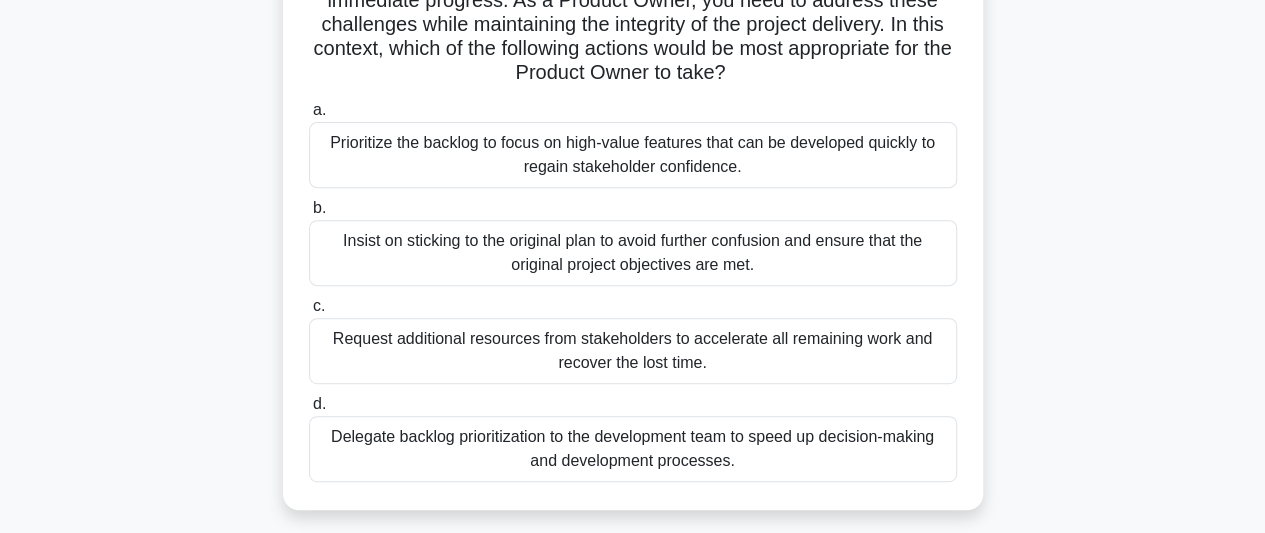 click on "Prioritize the backlog to focus on high-value features that can be developed quickly to regain stakeholder confidence." at bounding box center [633, 155] 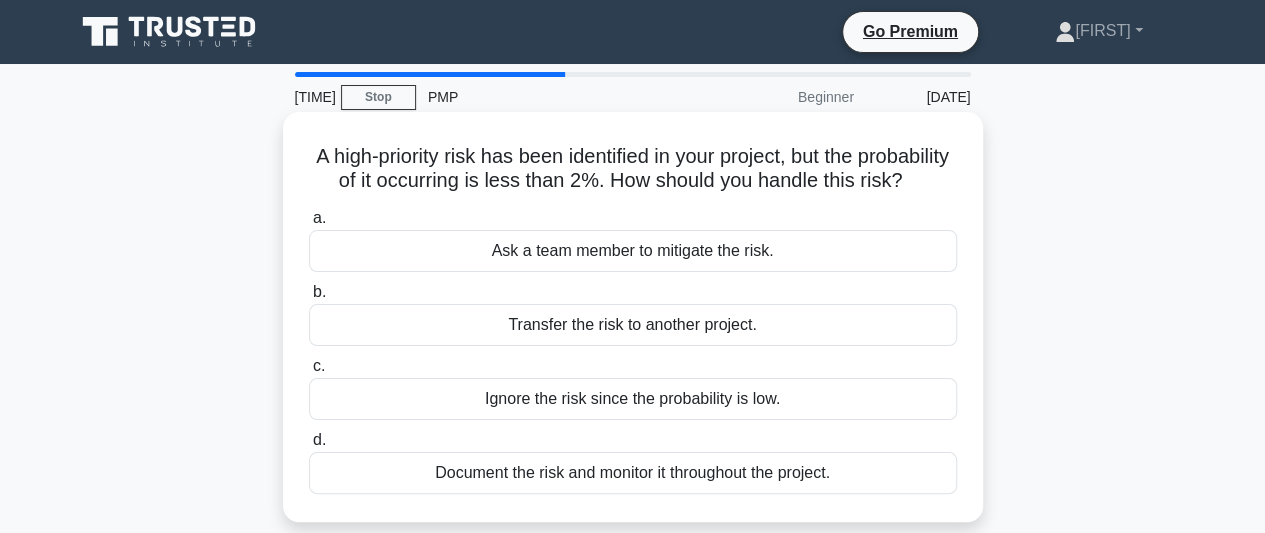 scroll, scrollTop: 100, scrollLeft: 0, axis: vertical 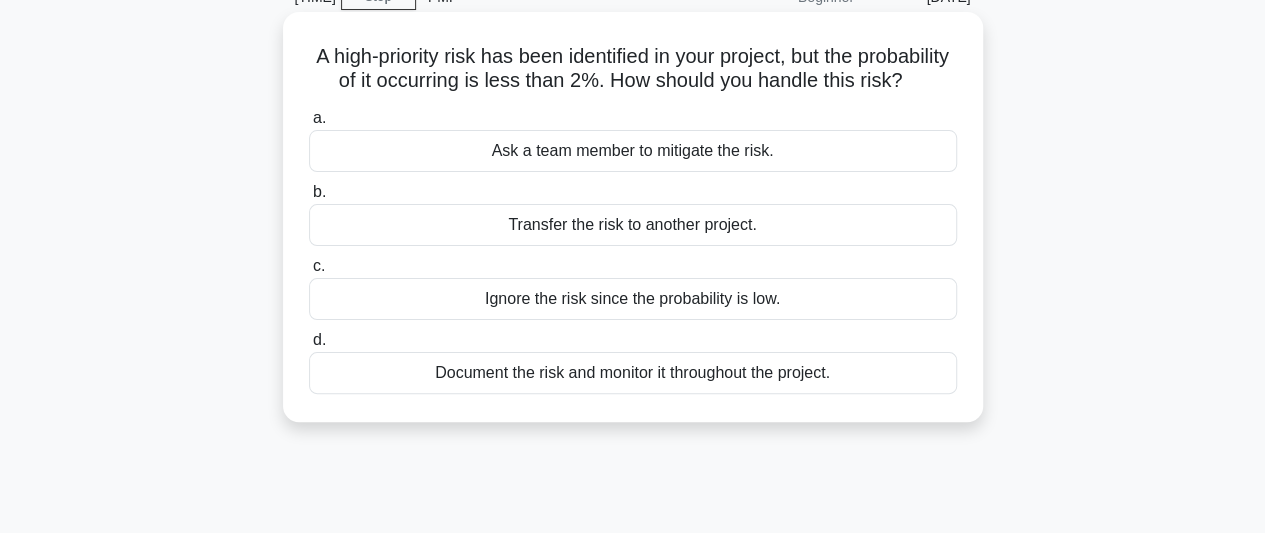 click on "Document the risk and monitor it throughout the project." at bounding box center (633, 373) 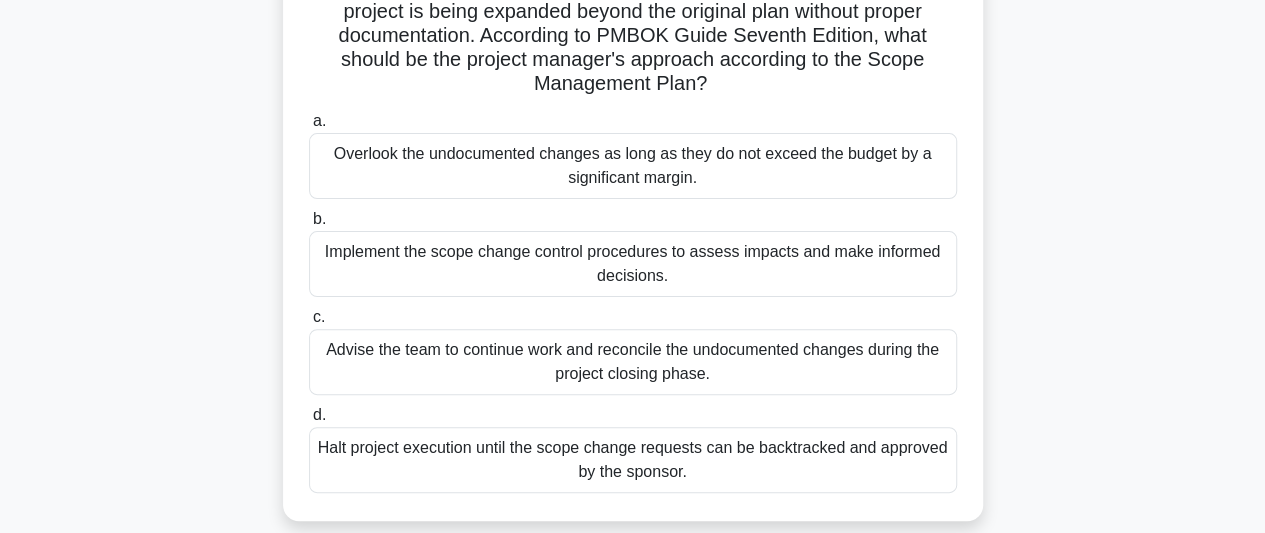 scroll, scrollTop: 200, scrollLeft: 0, axis: vertical 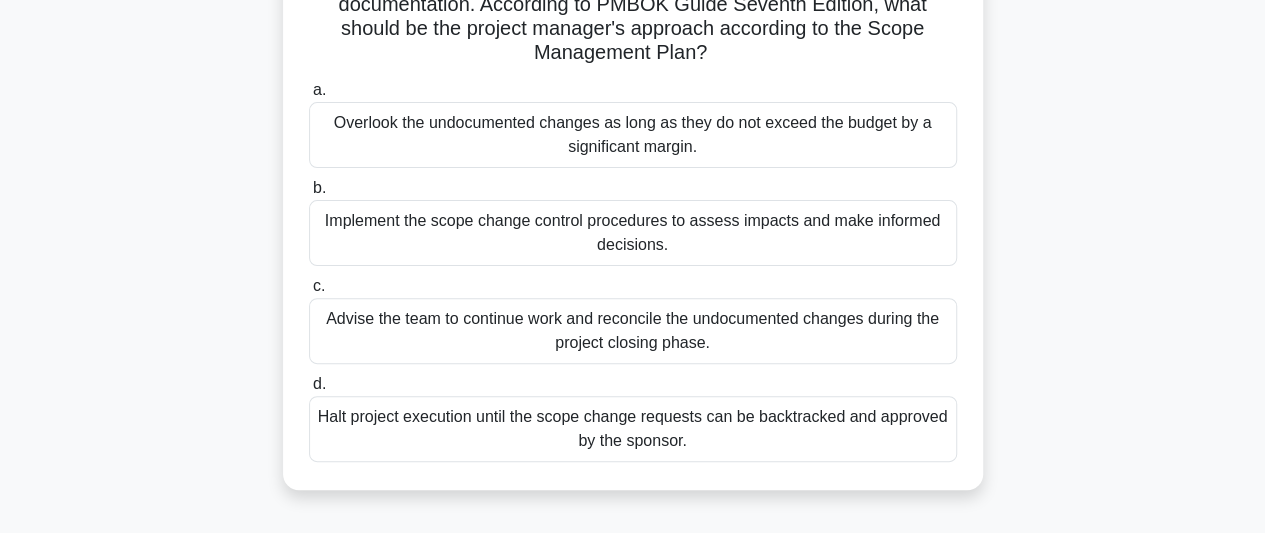 click on "Implement the scope change control procedures to assess impacts and make informed decisions." at bounding box center [633, 233] 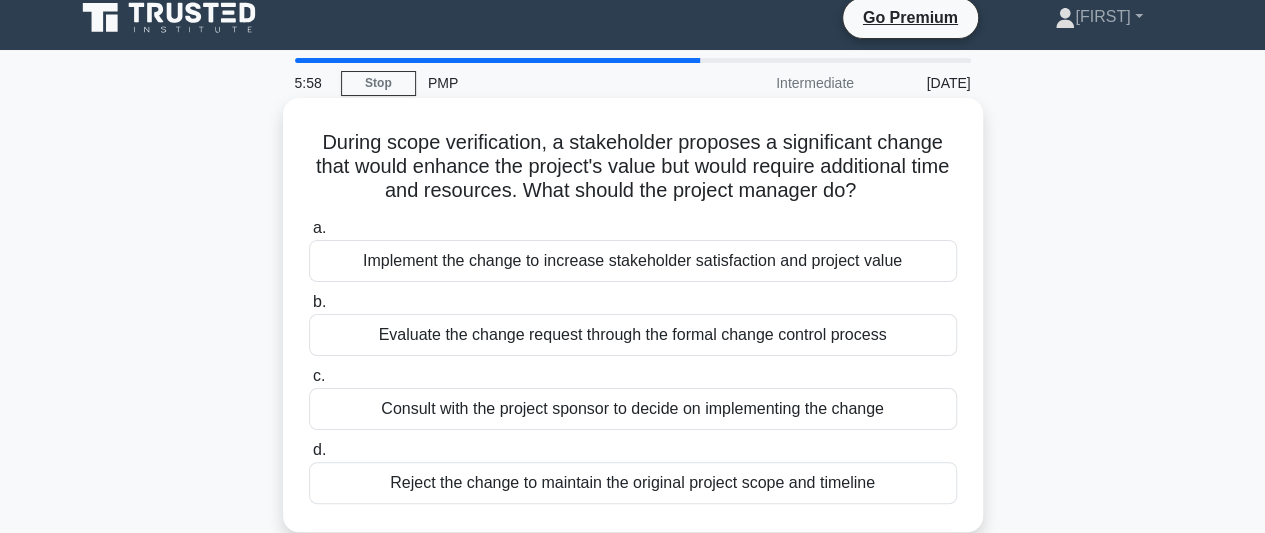 scroll, scrollTop: 100, scrollLeft: 0, axis: vertical 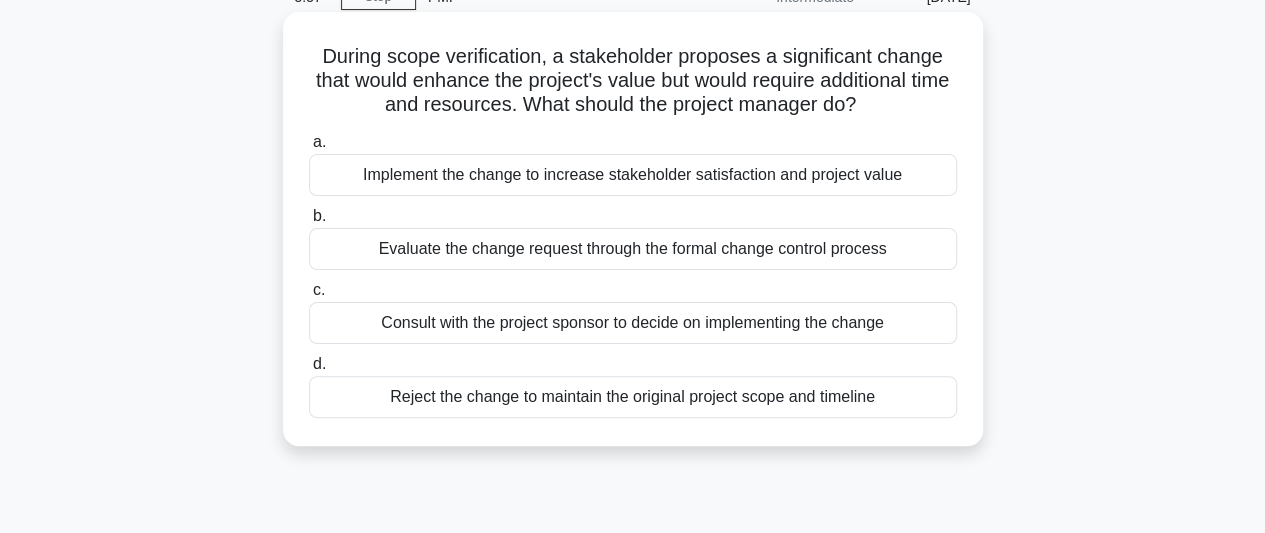 click on "Evaluate the change request through the formal change control process" at bounding box center (633, 249) 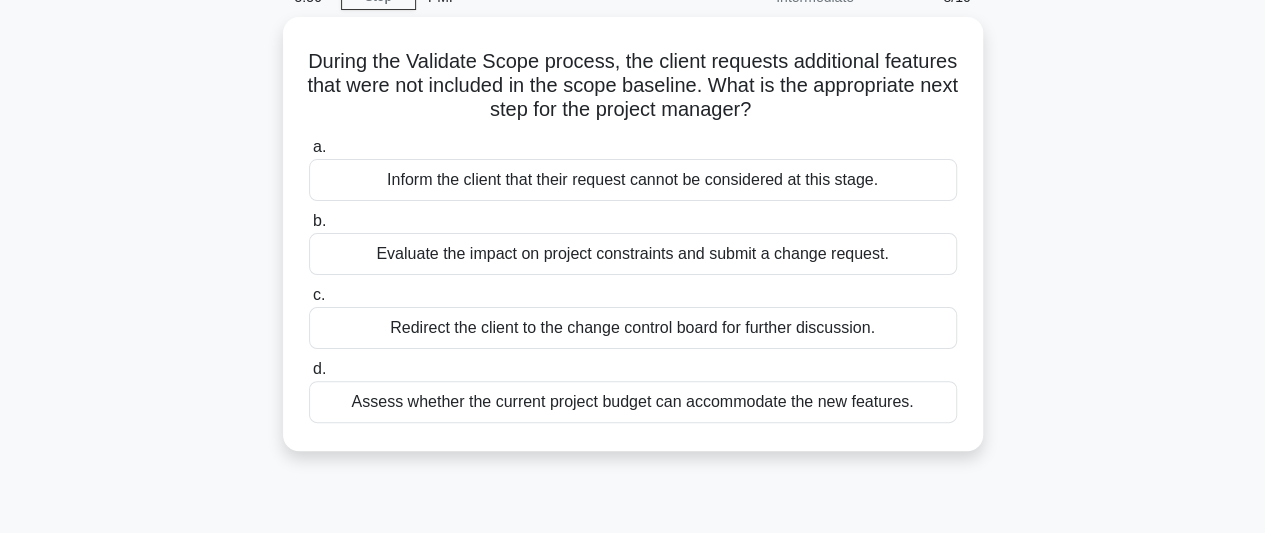 scroll, scrollTop: 0, scrollLeft: 0, axis: both 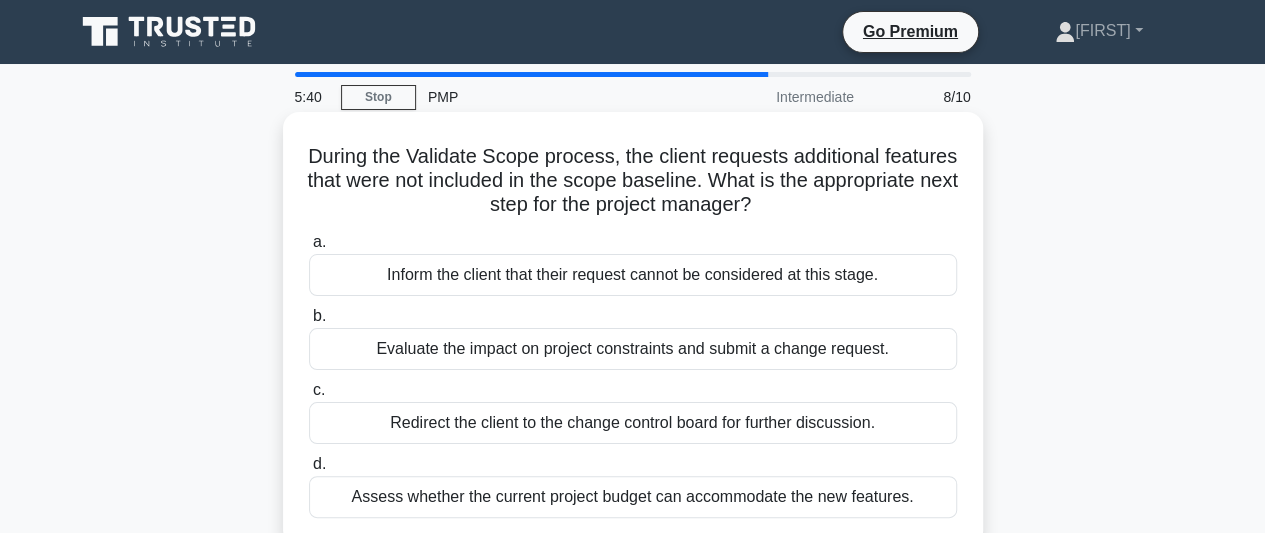 click on "Evaluate the impact on project constraints and submit a change request." at bounding box center (633, 349) 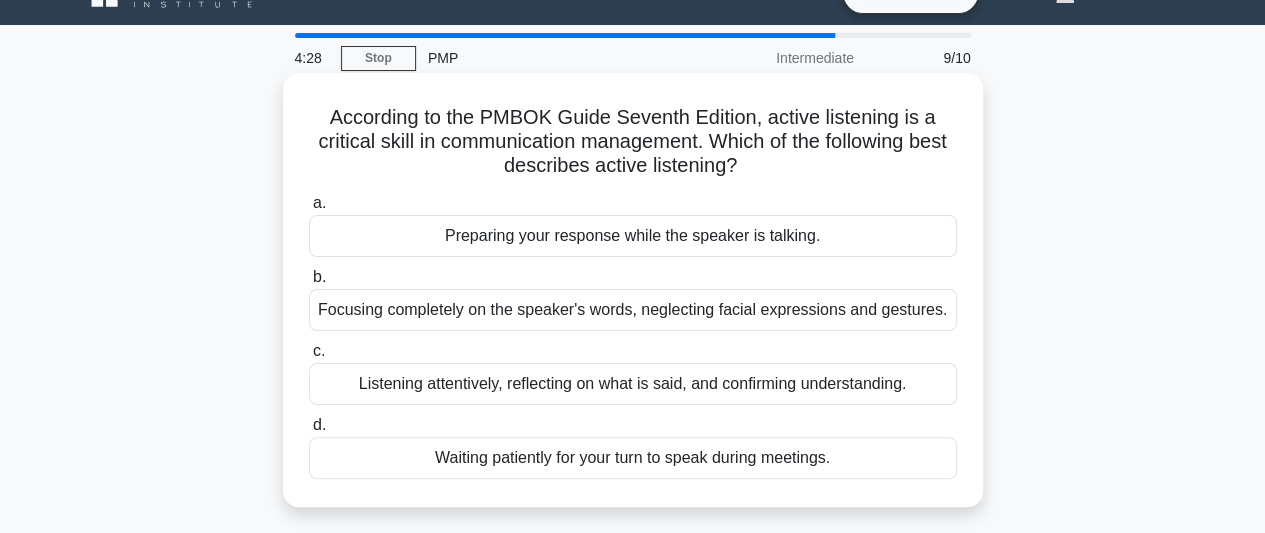 scroll, scrollTop: 100, scrollLeft: 0, axis: vertical 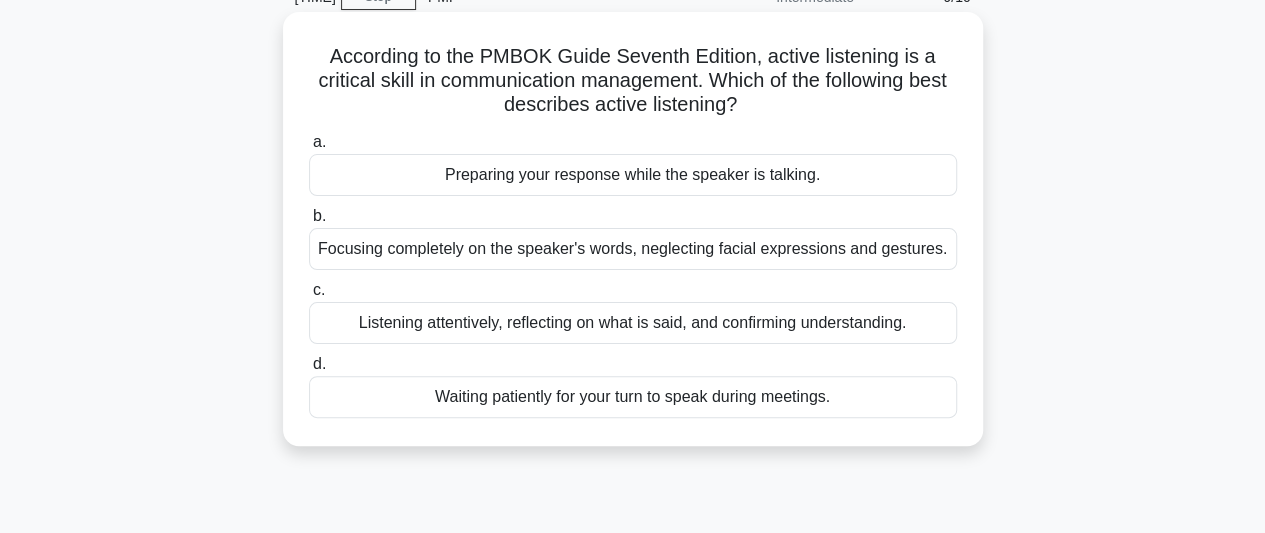 click on "Listening attentively, reflecting on what is said, and confirming understanding." at bounding box center [633, 323] 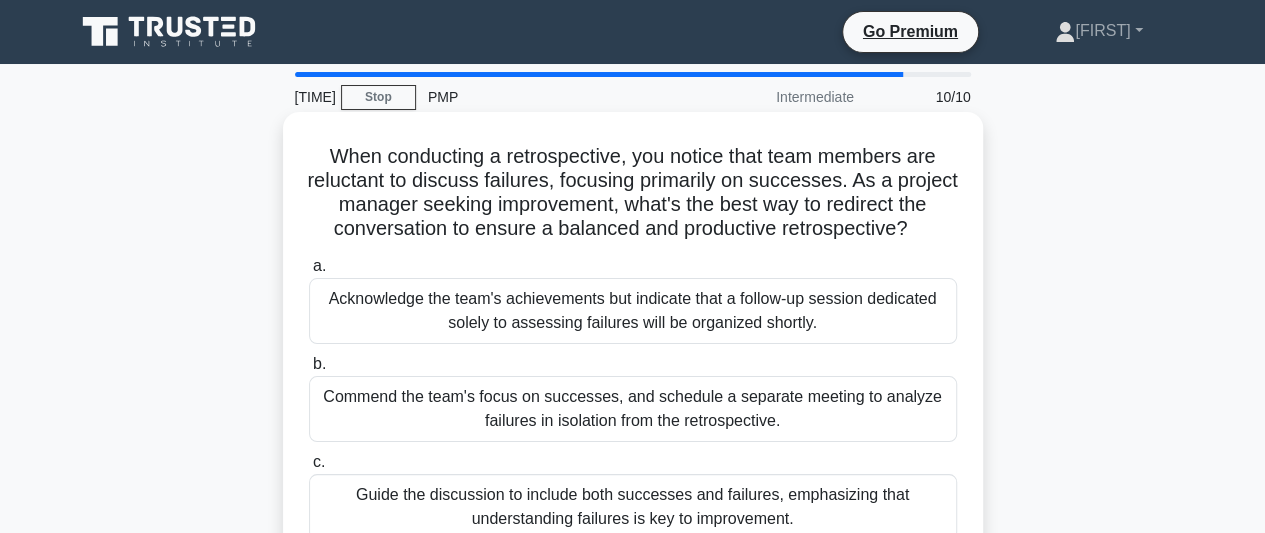 scroll, scrollTop: 100, scrollLeft: 0, axis: vertical 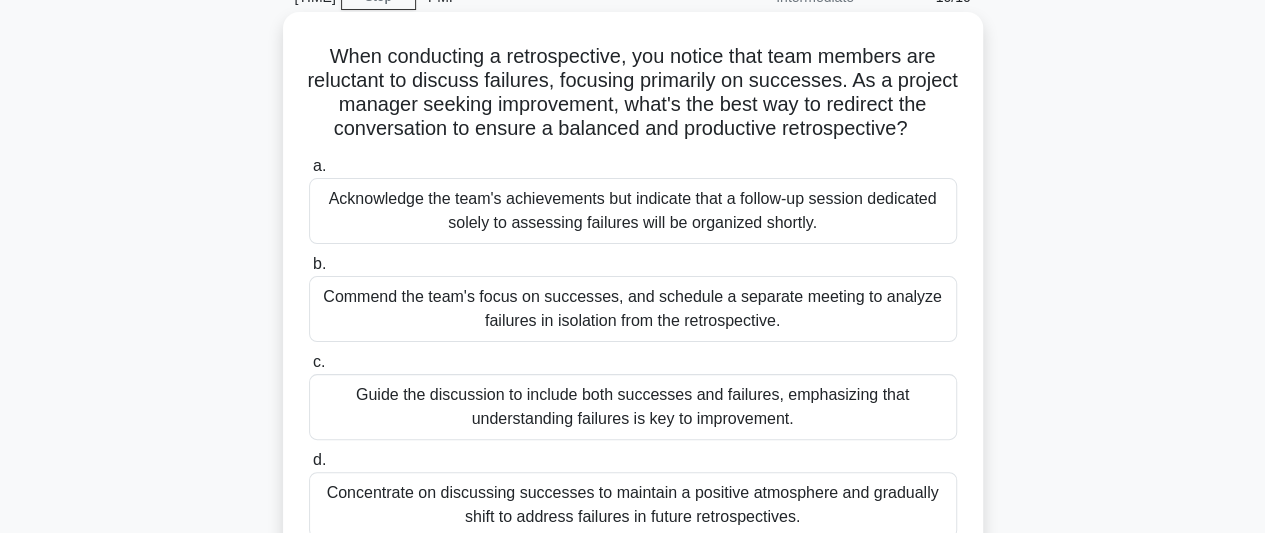 click on "Guide the discussion to include both successes and failures, emphasizing that understanding failures is key to improvement." at bounding box center [633, 407] 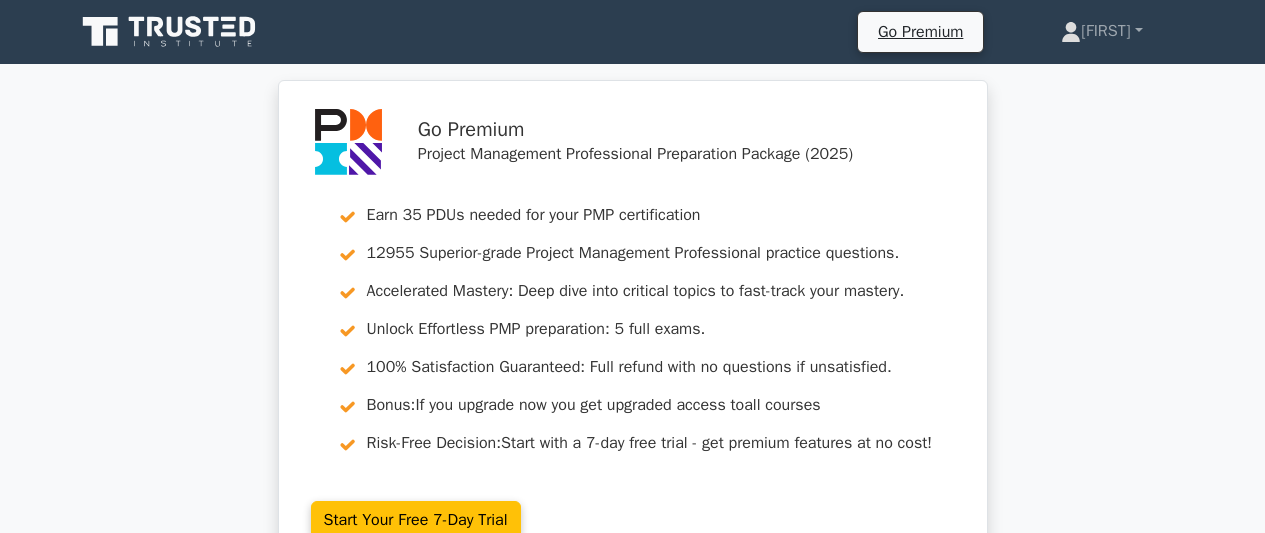scroll, scrollTop: 0, scrollLeft: 0, axis: both 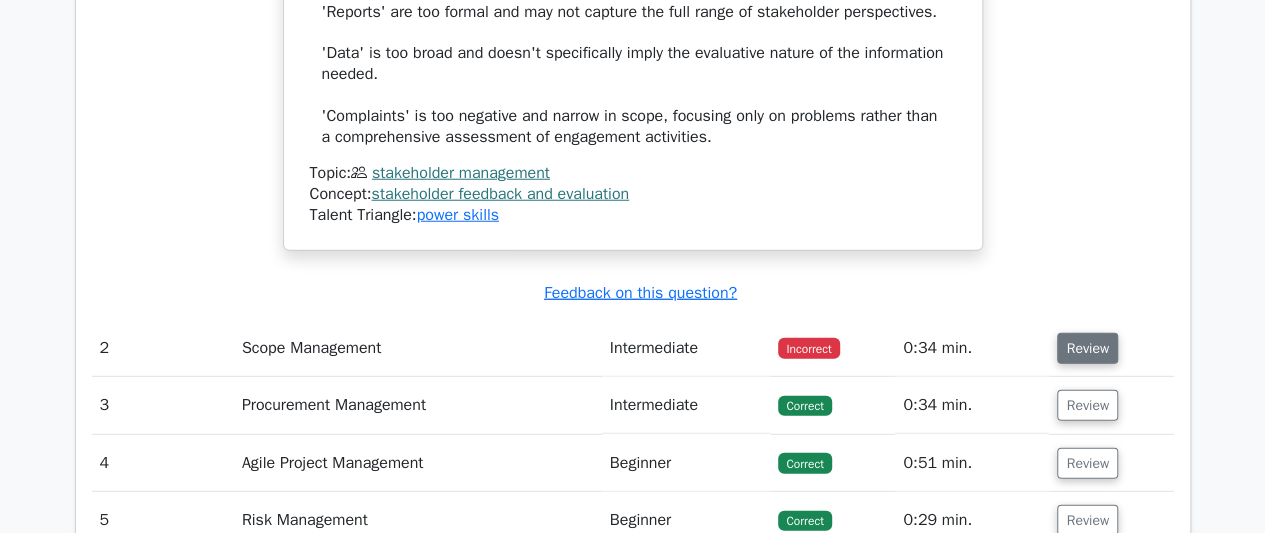click on "Review" at bounding box center (1087, 348) 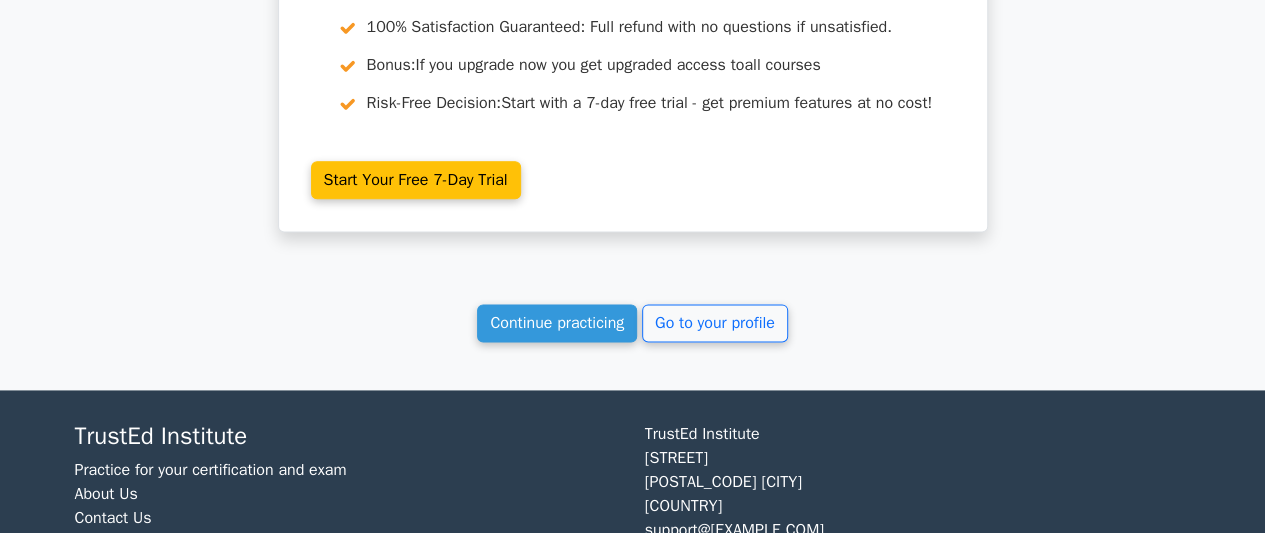 scroll, scrollTop: 5000, scrollLeft: 0, axis: vertical 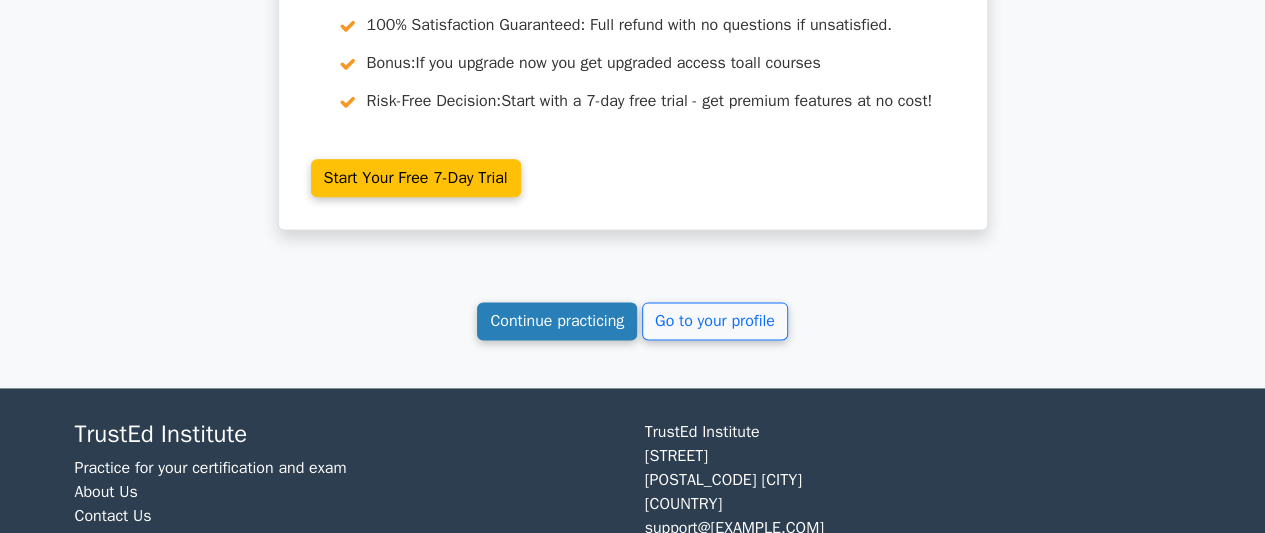 click on "Continue practicing" at bounding box center [557, 321] 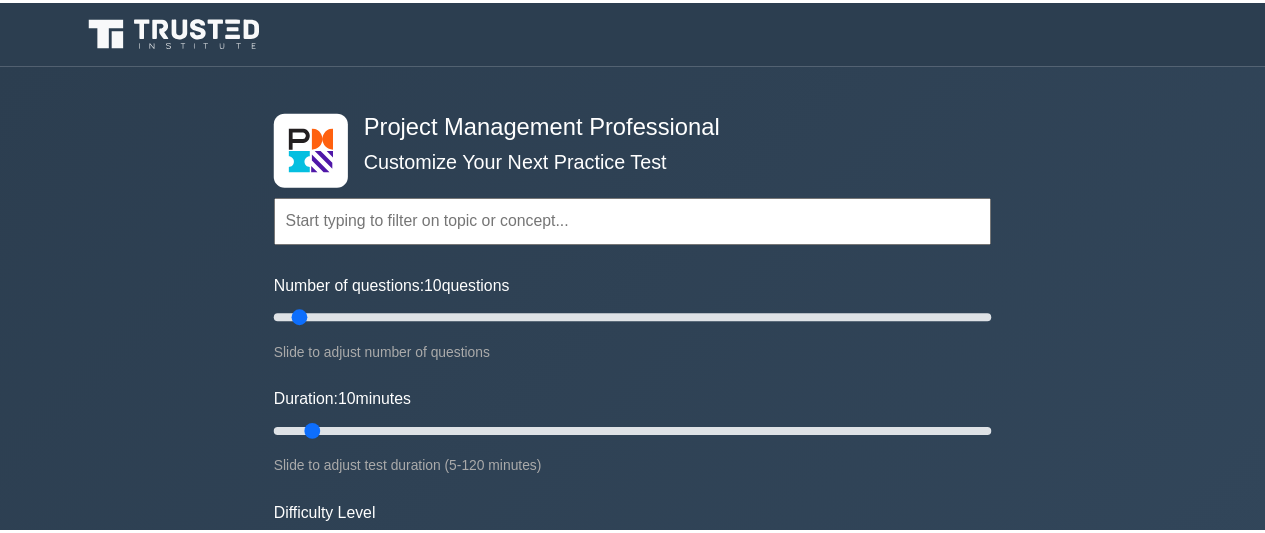 scroll, scrollTop: 0, scrollLeft: 0, axis: both 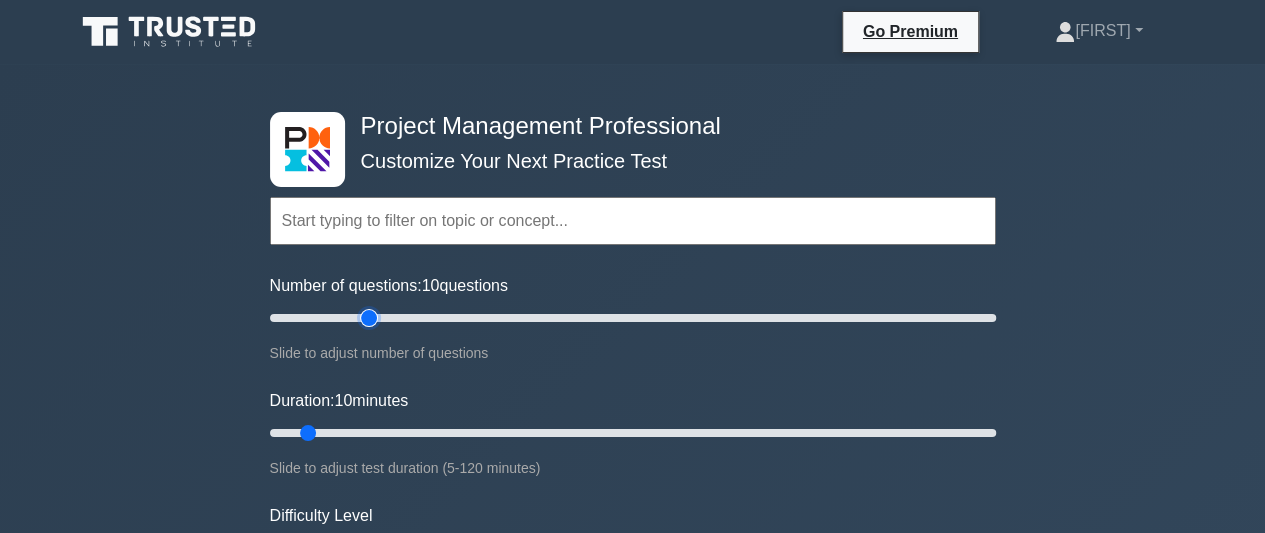 click on "Number of questions:  10  questions" at bounding box center (633, 318) 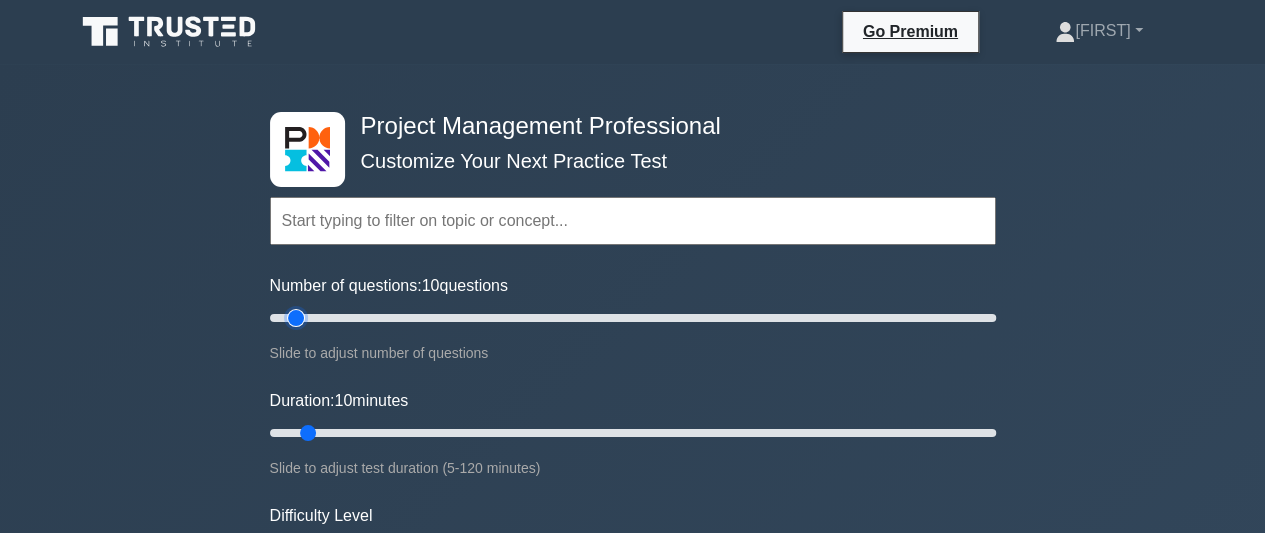 type on "10" 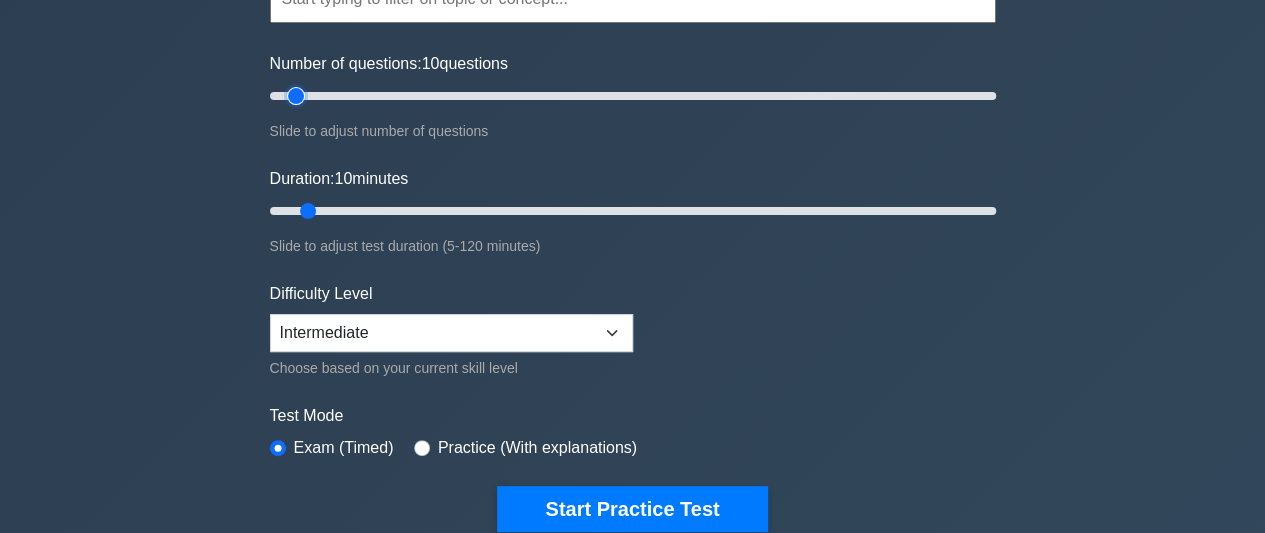 scroll, scrollTop: 400, scrollLeft: 0, axis: vertical 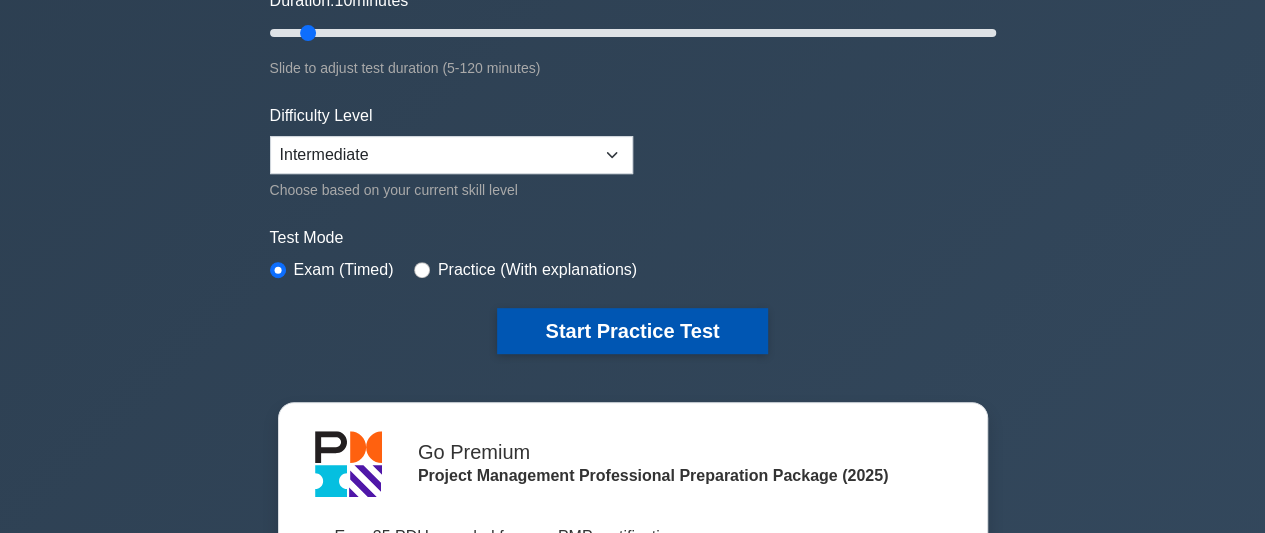 click on "Start Practice Test" at bounding box center (632, 331) 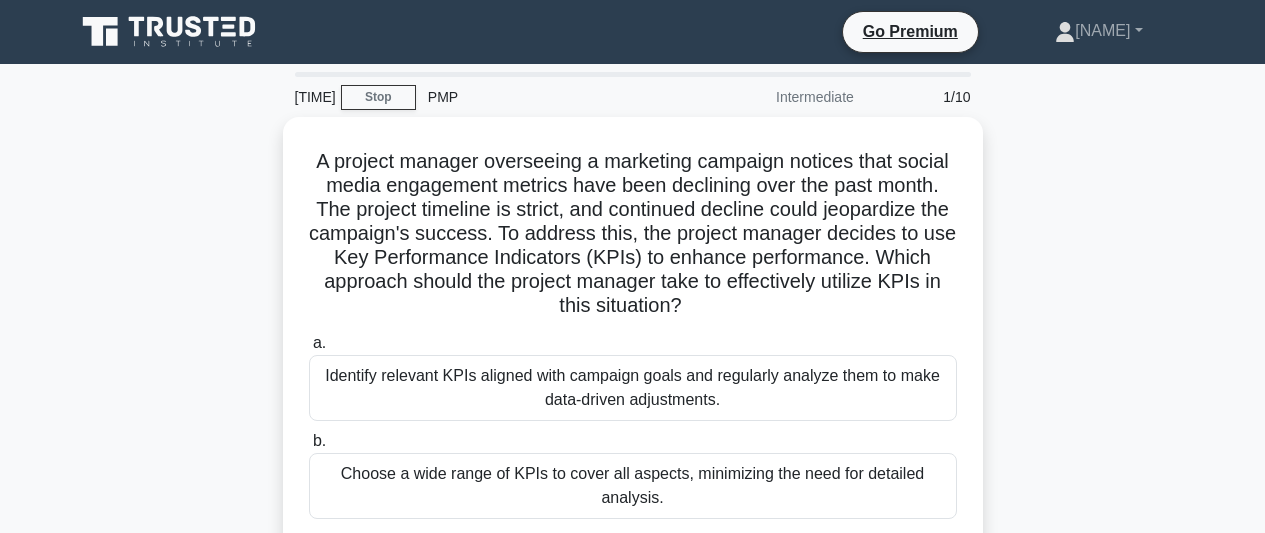 scroll, scrollTop: 0, scrollLeft: 0, axis: both 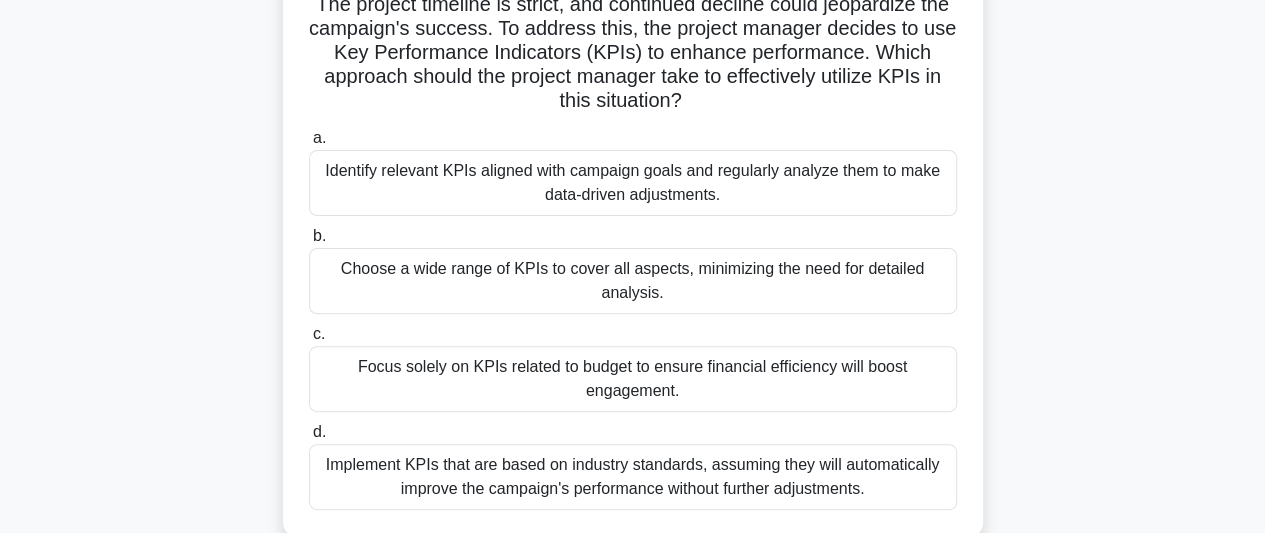 click on "Identify relevant KPIs aligned with campaign goals and regularly analyze them to make data-driven adjustments." at bounding box center [633, 183] 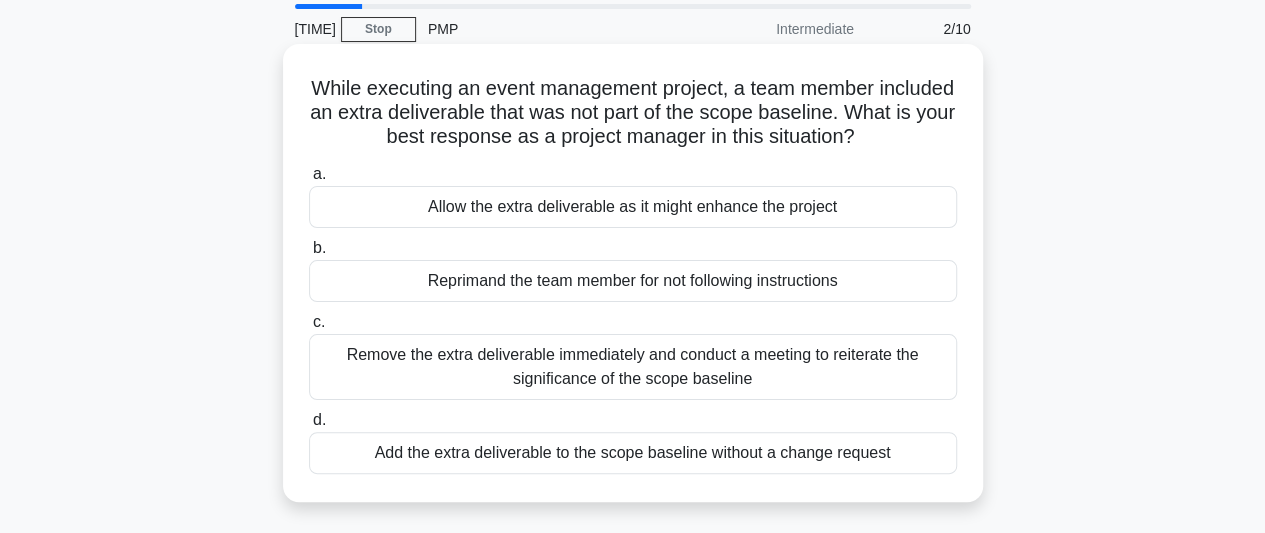 scroll, scrollTop: 100, scrollLeft: 0, axis: vertical 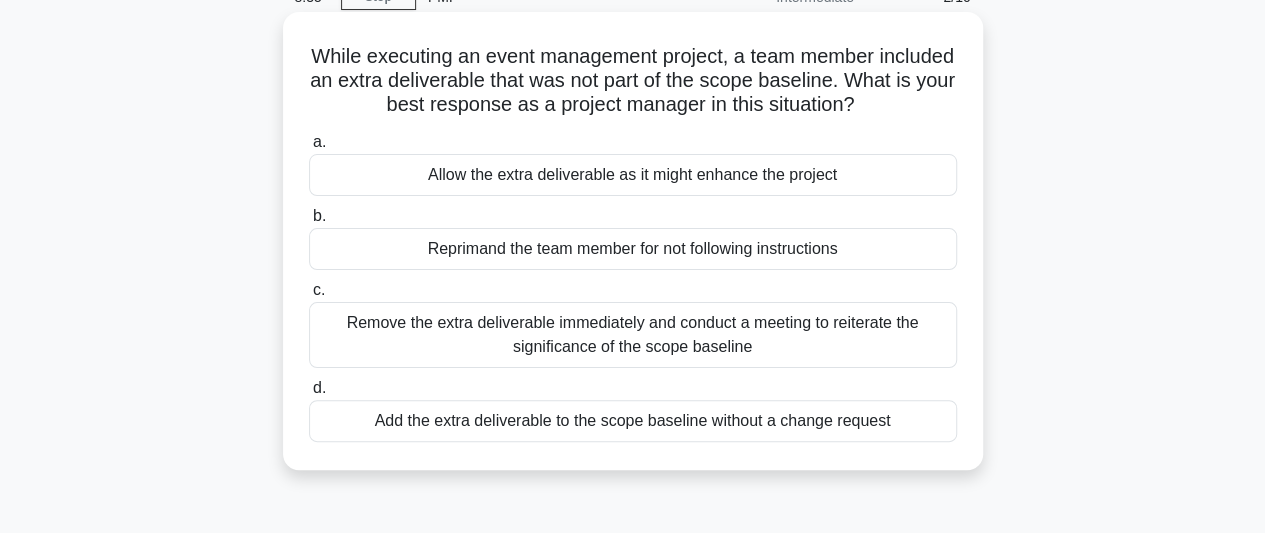 click on "Remove the extra deliverable immediately and conduct a meeting to reiterate the significance of the scope baseline" at bounding box center [633, 335] 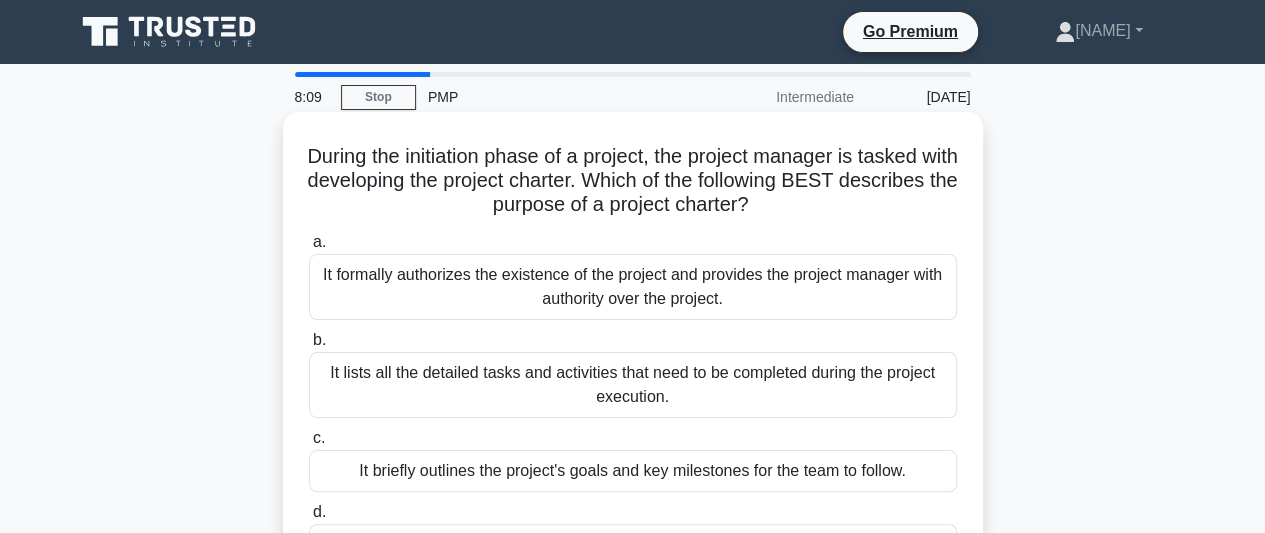 scroll, scrollTop: 100, scrollLeft: 0, axis: vertical 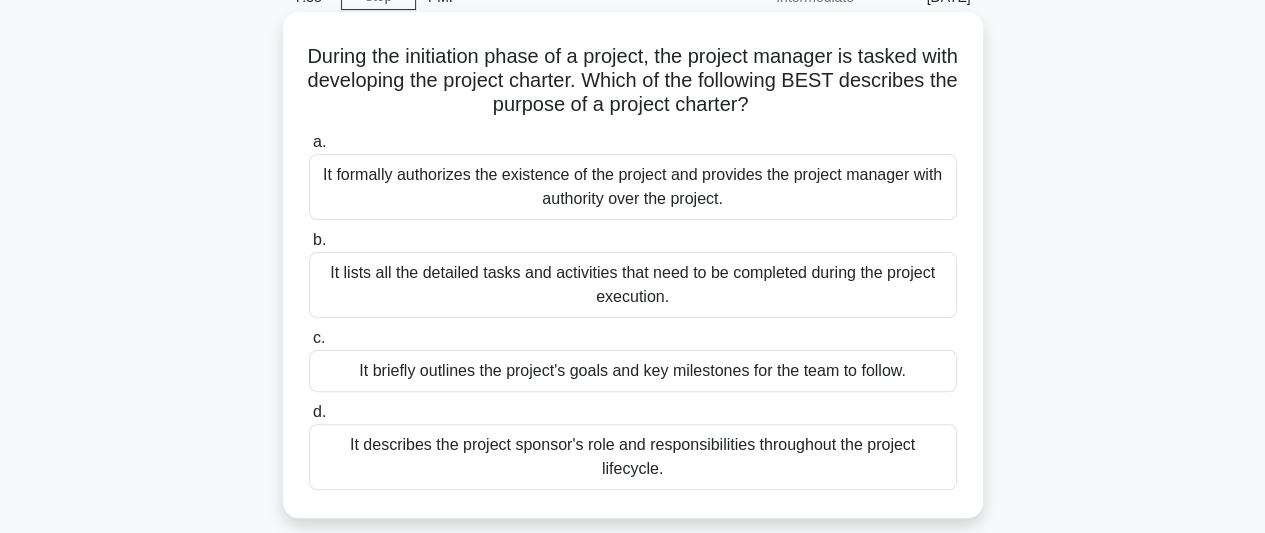 click on "It briefly outlines the project's goals and key milestones for the team to follow." at bounding box center [633, 371] 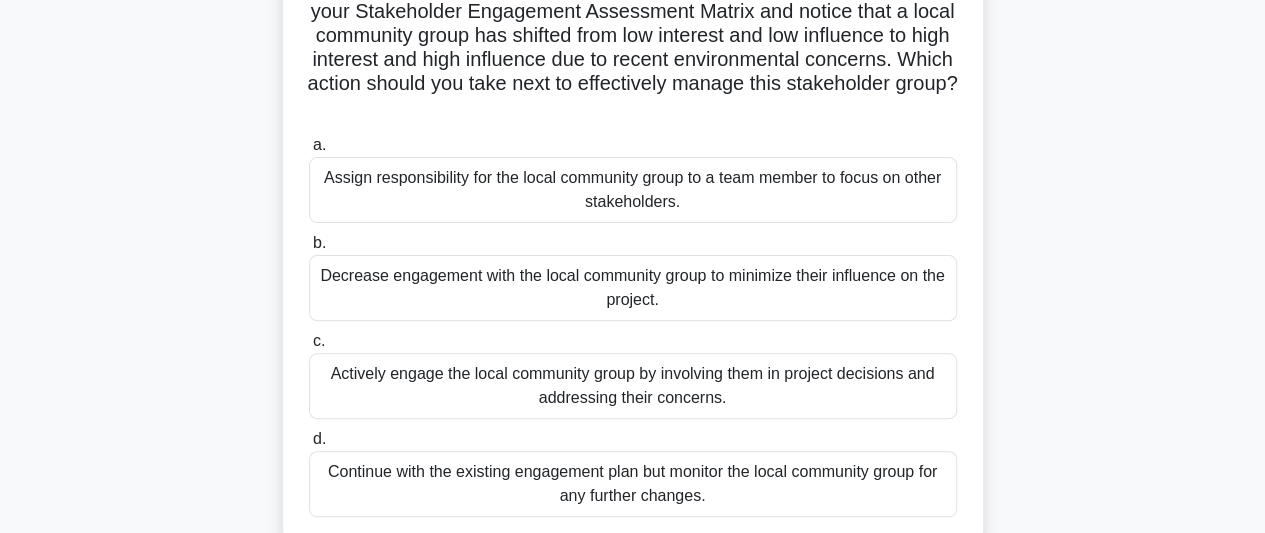 scroll, scrollTop: 200, scrollLeft: 0, axis: vertical 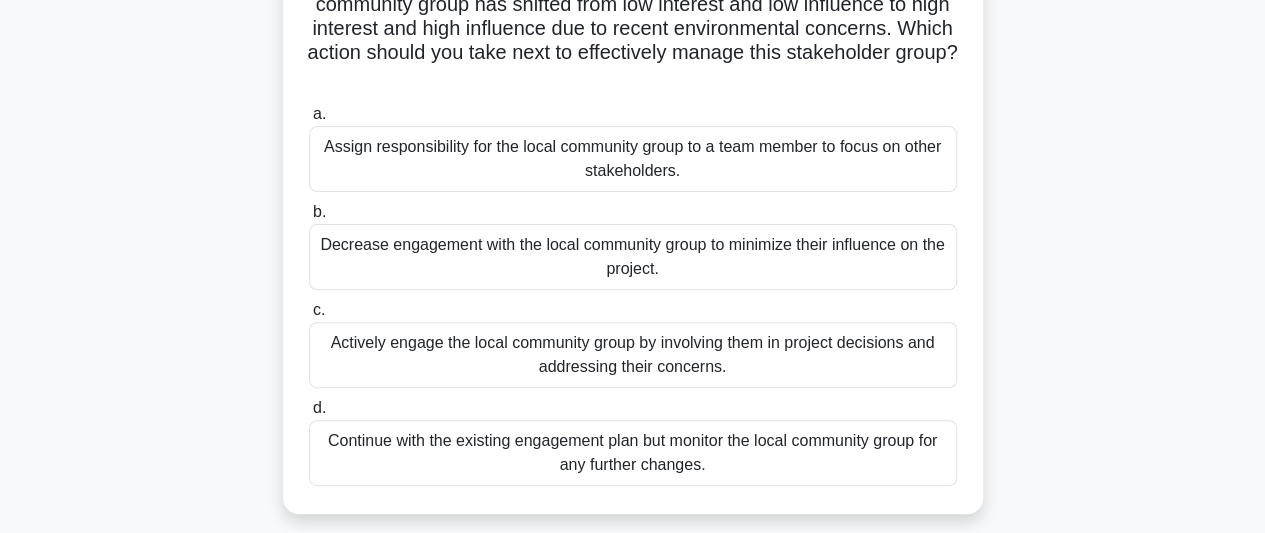 click on "Continue with the existing engagement plan but monitor the local community group for any further changes." at bounding box center [633, 453] 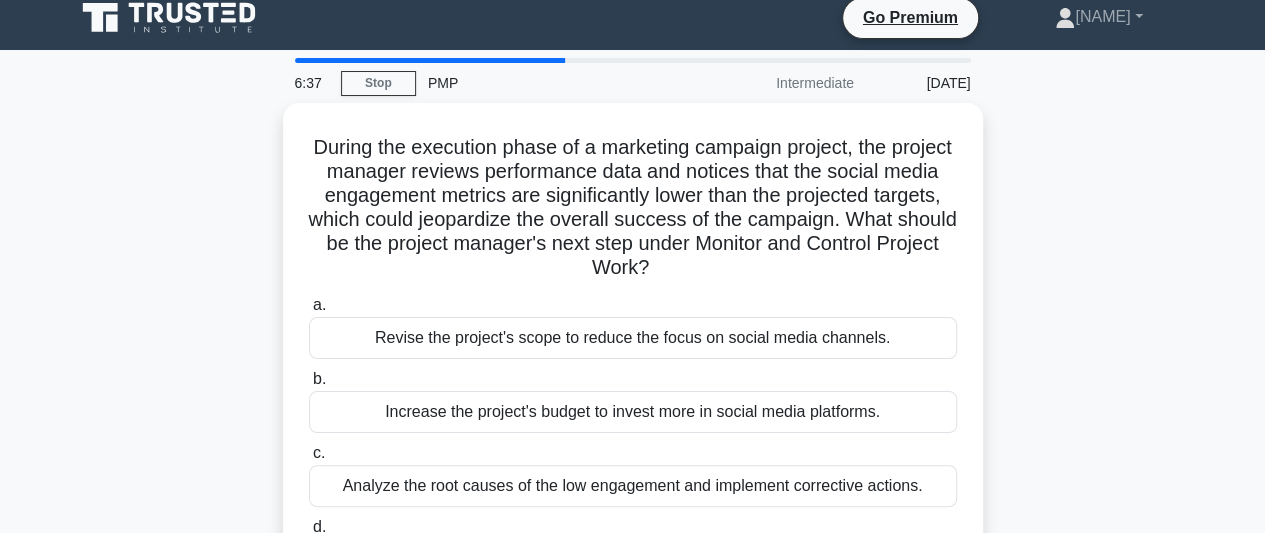 scroll, scrollTop: 0, scrollLeft: 0, axis: both 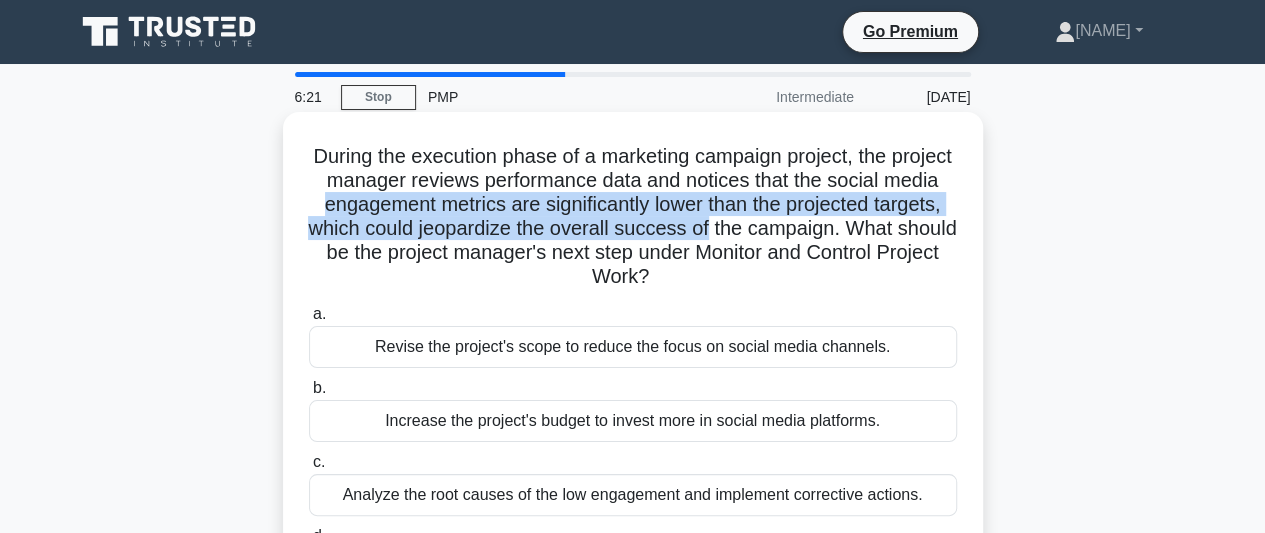 drag, startPoint x: 381, startPoint y: 209, endPoint x: 804, endPoint y: 227, distance: 423.3828 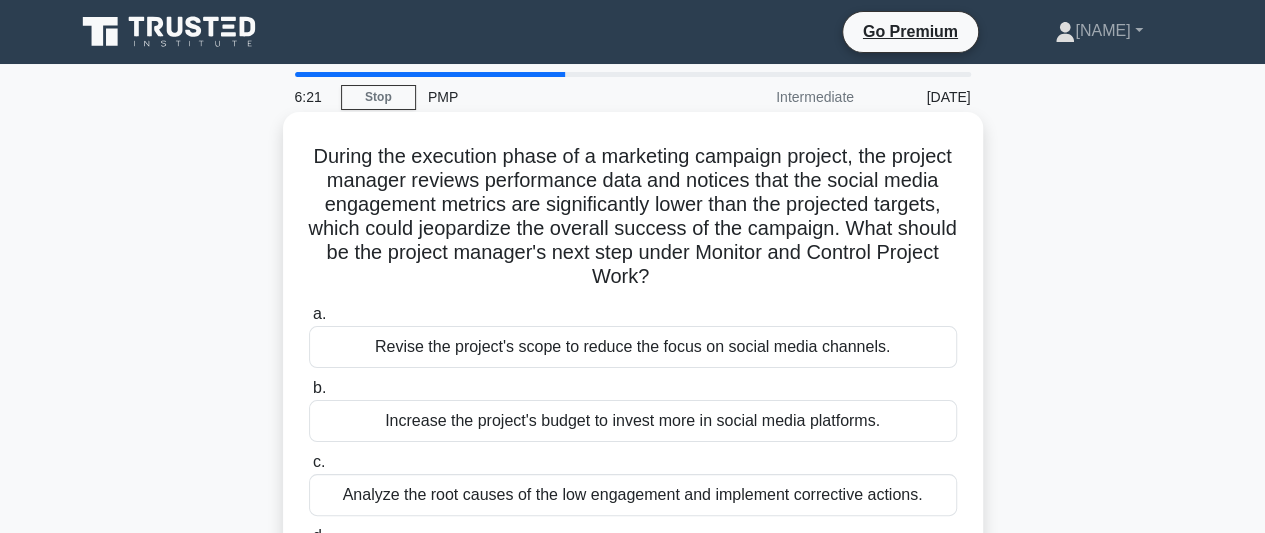 click on "a.
Revise the project's scope to reduce the focus on social media channels.
b.
Increase the project's budget to invest more in social media platforms.
c. d." at bounding box center (633, 458) 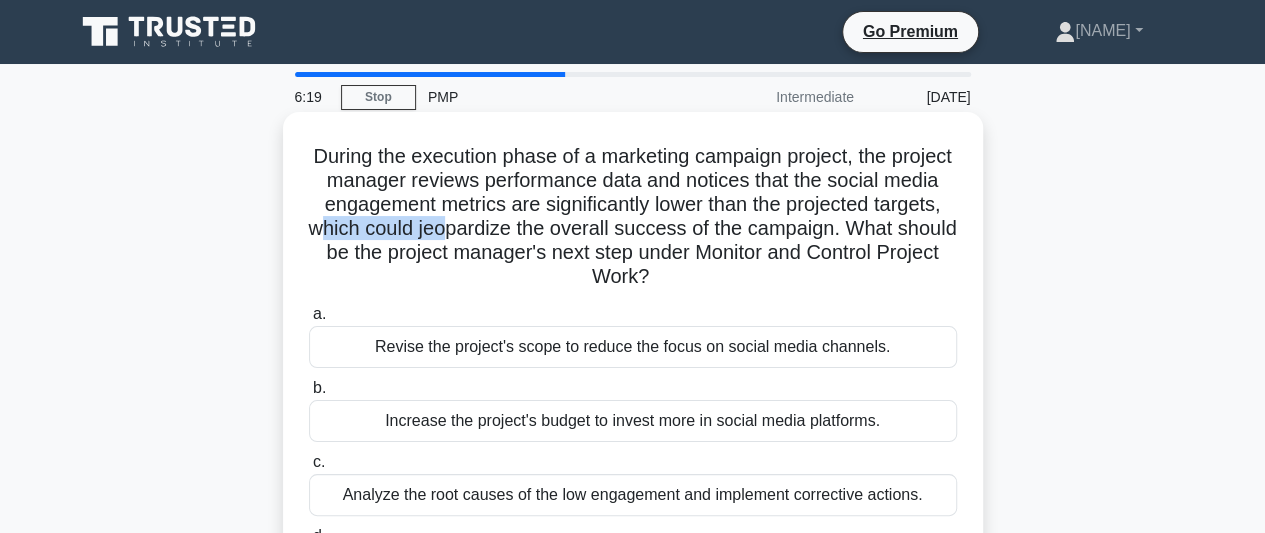 drag, startPoint x: 418, startPoint y: 234, endPoint x: 541, endPoint y: 237, distance: 123.03658 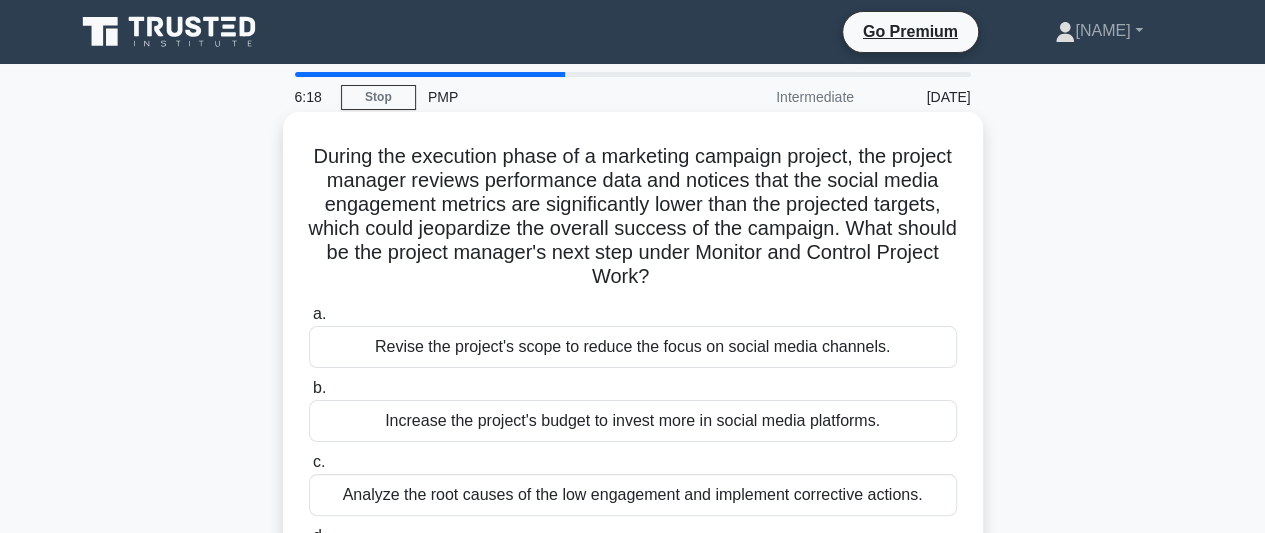 click on "During the execution phase of a marketing campaign project, the project manager reviews performance data and notices that the social media engagement metrics are significantly lower than the projected targets, which could jeopardize the overall success of the campaign. What should be the project manager's next step under Monitor and Control Project Work?
.spinner_0XTQ{transform-origin:center;animation:spinner_y6GP .75s linear infinite}@keyframes spinner_y6GP{100%{transform:rotate(360deg)}}" at bounding box center (633, 217) 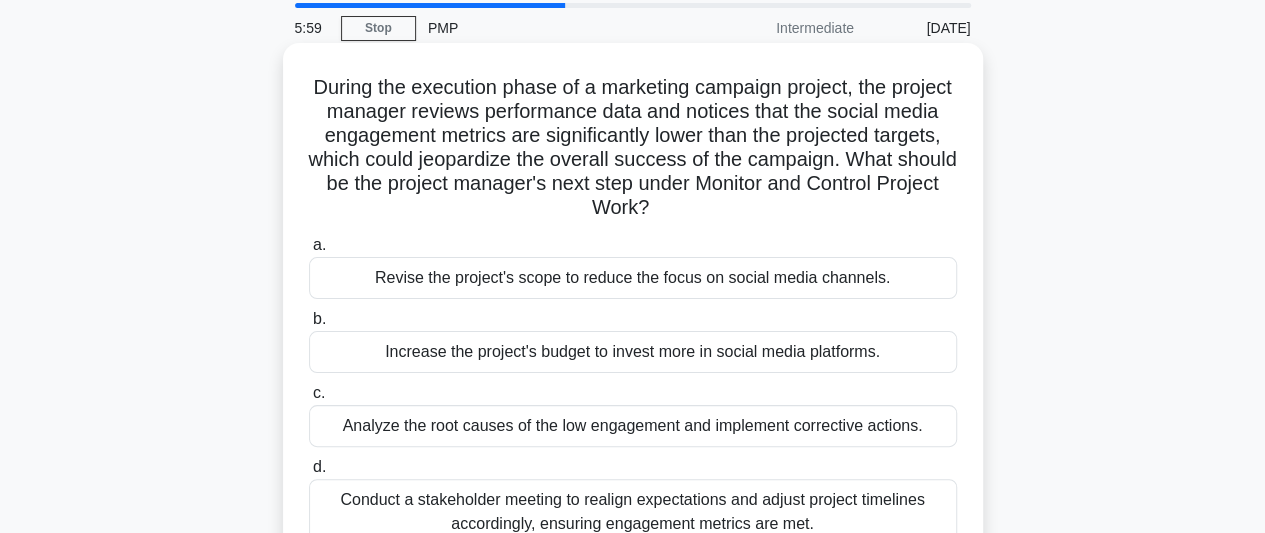 scroll, scrollTop: 100, scrollLeft: 0, axis: vertical 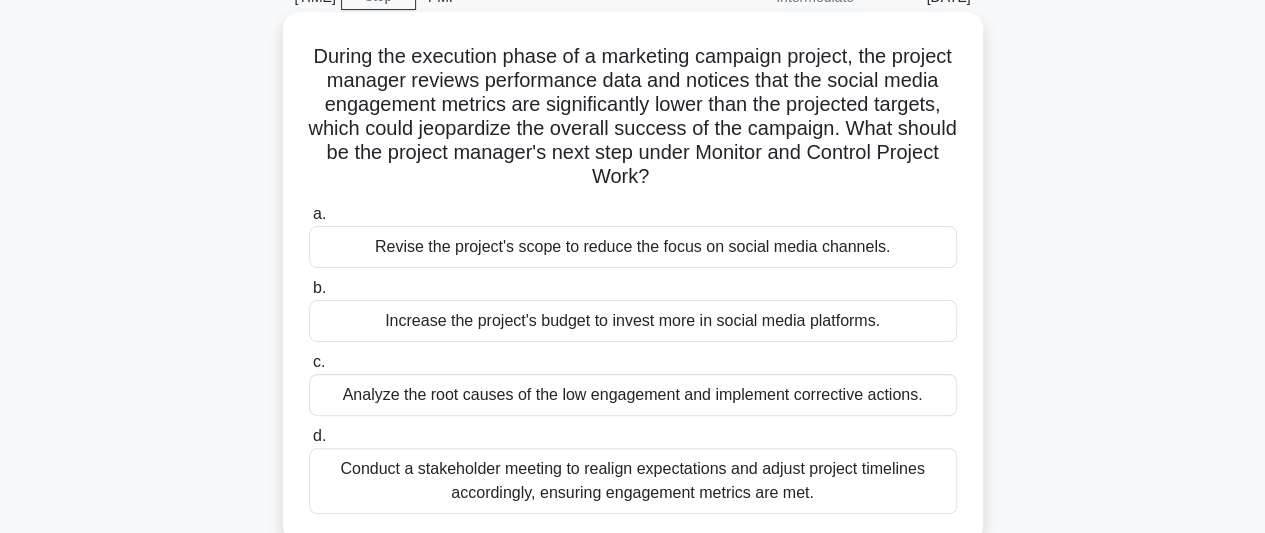 click on "Conduct a stakeholder meeting to realign expectations and adjust project timelines accordingly, ensuring engagement metrics are met." at bounding box center (633, 481) 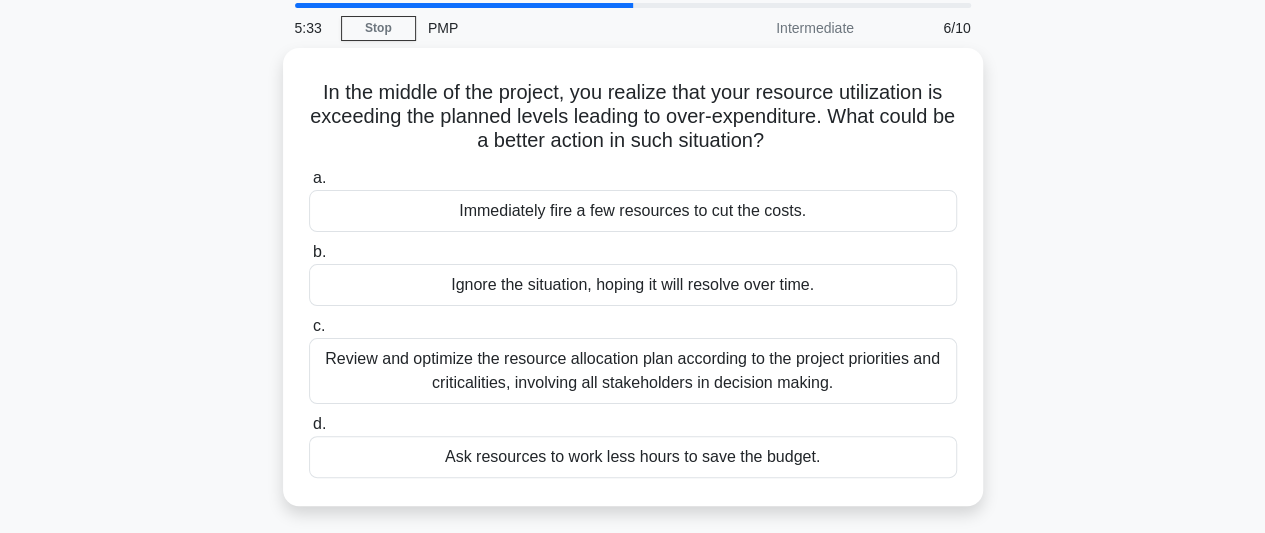 scroll, scrollTop: 100, scrollLeft: 0, axis: vertical 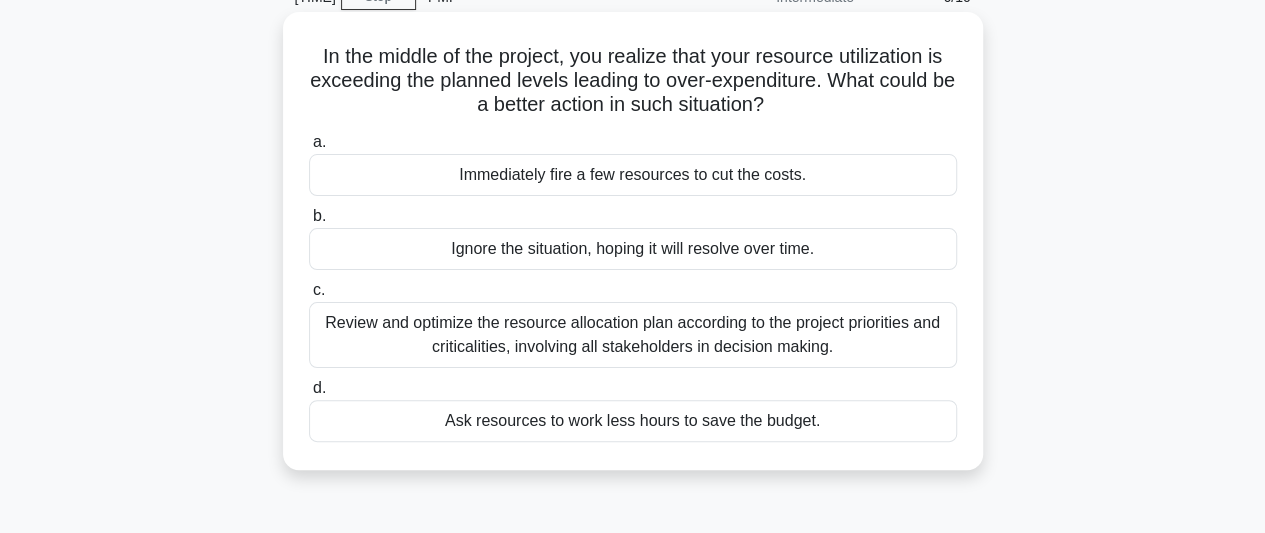 click on "Review and optimize the resource allocation plan according to the project priorities and criticalities, involving all stakeholders in decision making." at bounding box center (633, 335) 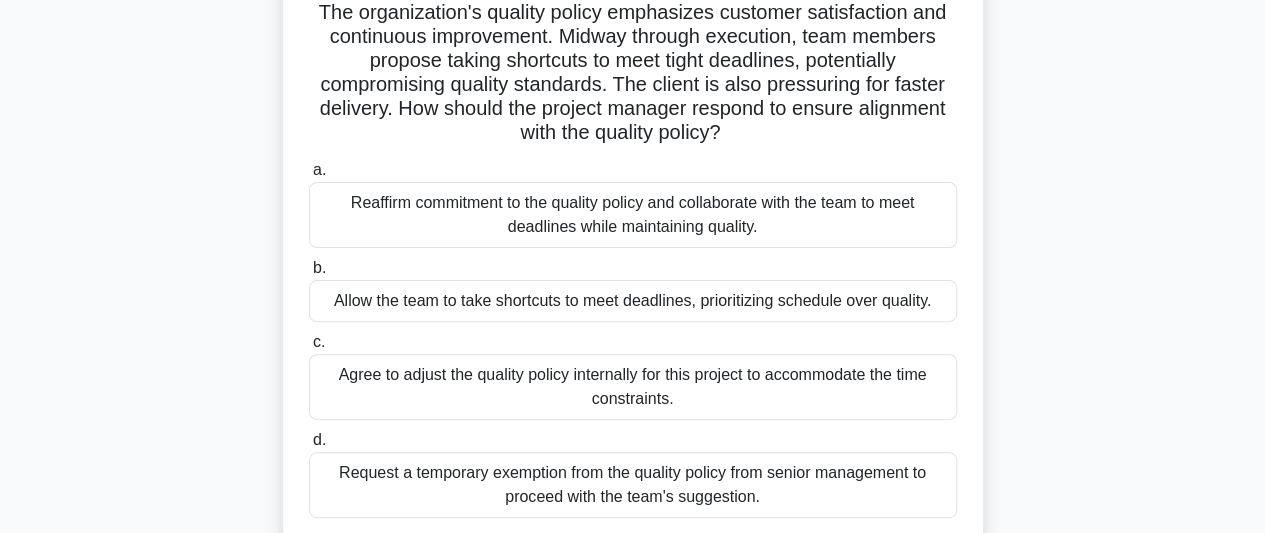 scroll, scrollTop: 200, scrollLeft: 0, axis: vertical 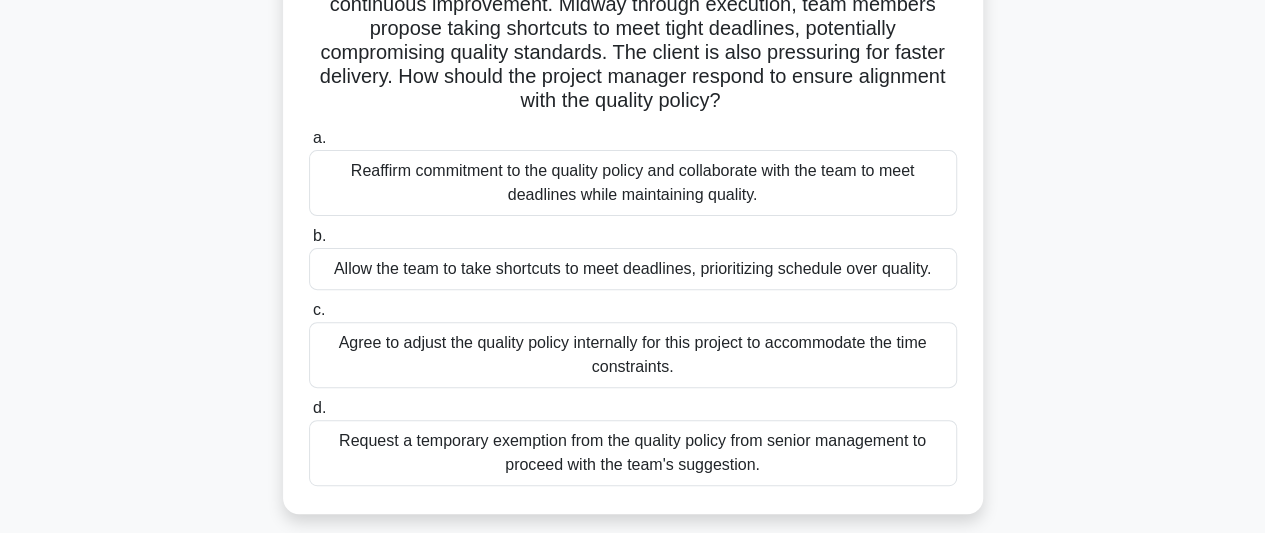 click on "Reaffirm commitment to the quality policy and collaborate with the team to meet deadlines while maintaining quality." at bounding box center [633, 183] 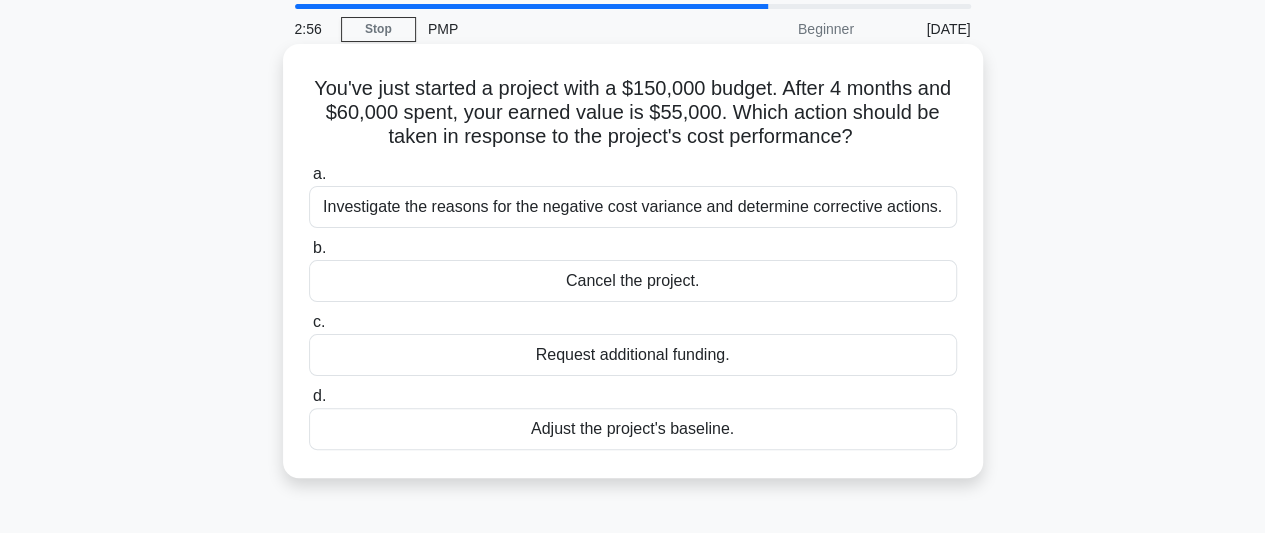 scroll, scrollTop: 100, scrollLeft: 0, axis: vertical 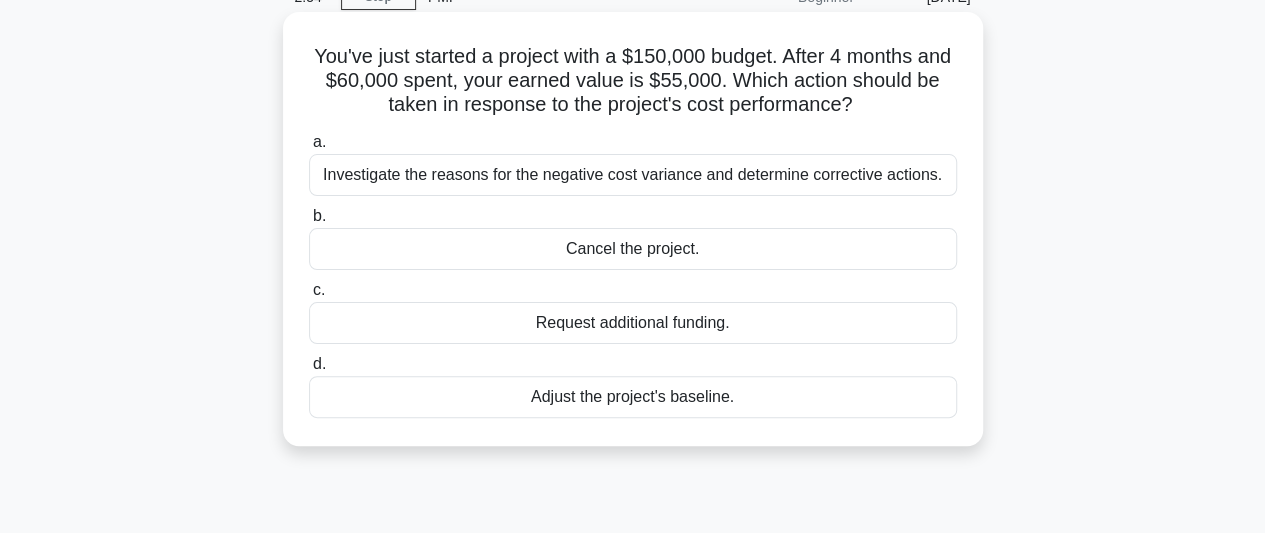 click on "Investigate the reasons for the negative cost variance and determine corrective actions." at bounding box center [633, 175] 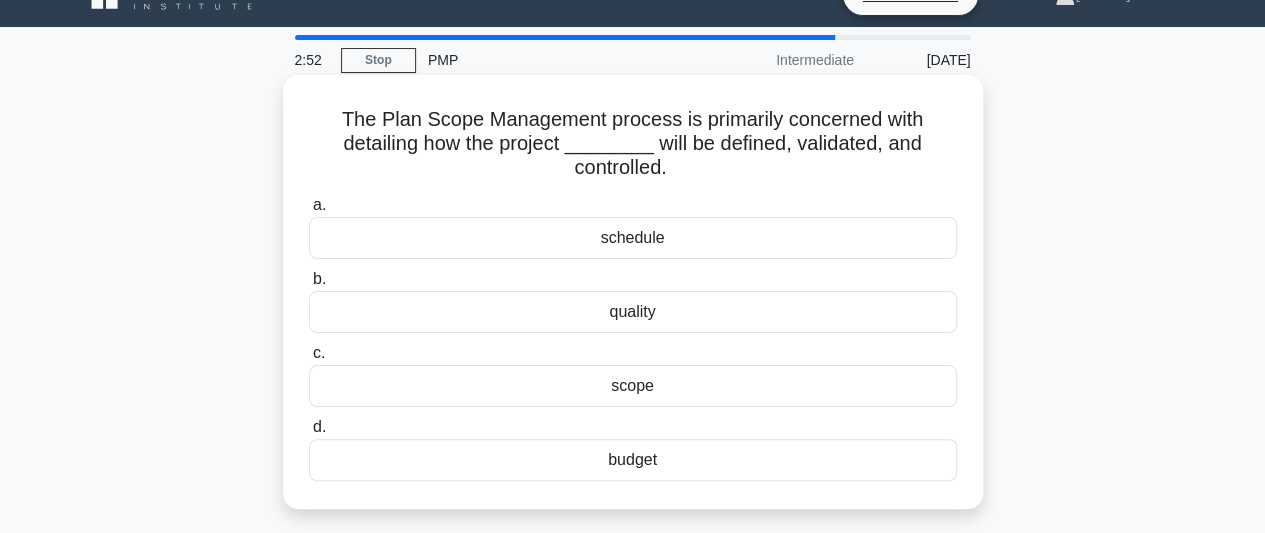 scroll, scrollTop: 0, scrollLeft: 0, axis: both 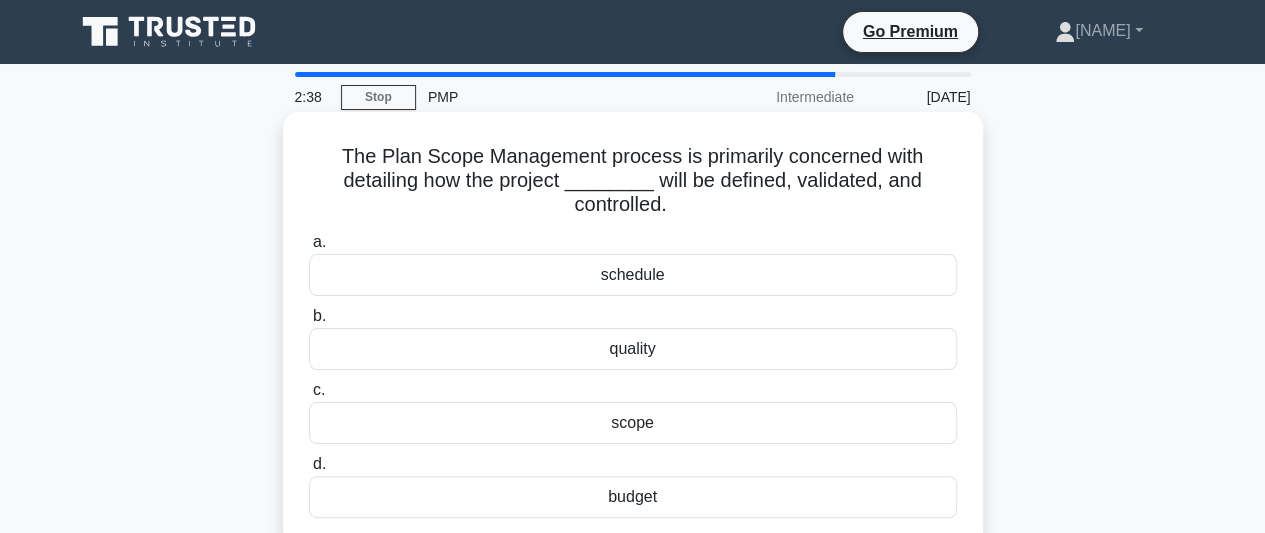 click on "quality" at bounding box center [633, 349] 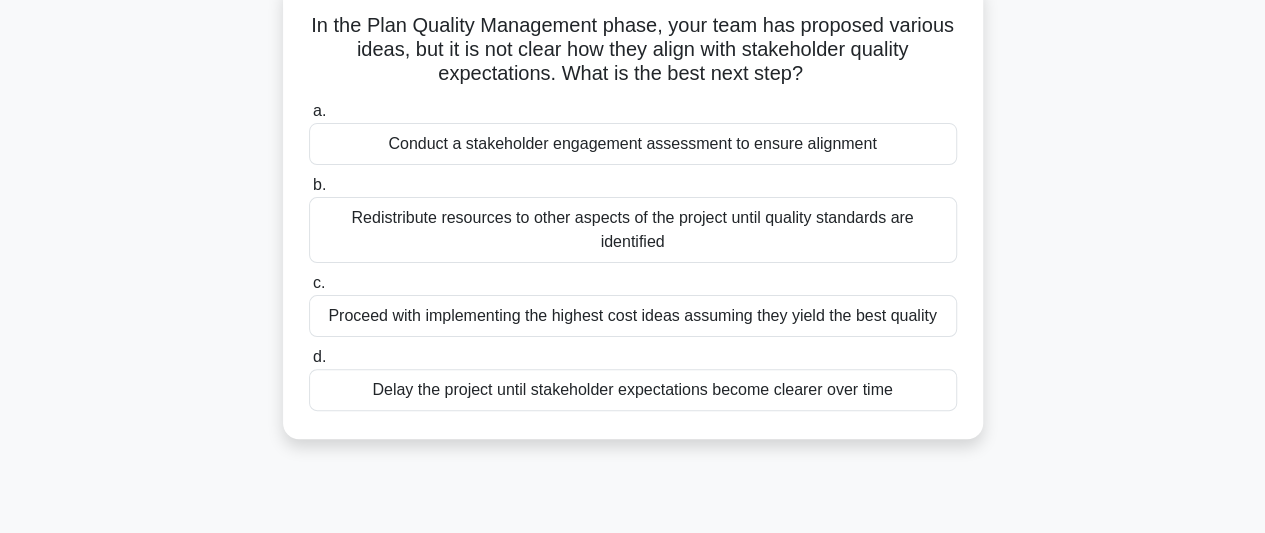 scroll, scrollTop: 100, scrollLeft: 0, axis: vertical 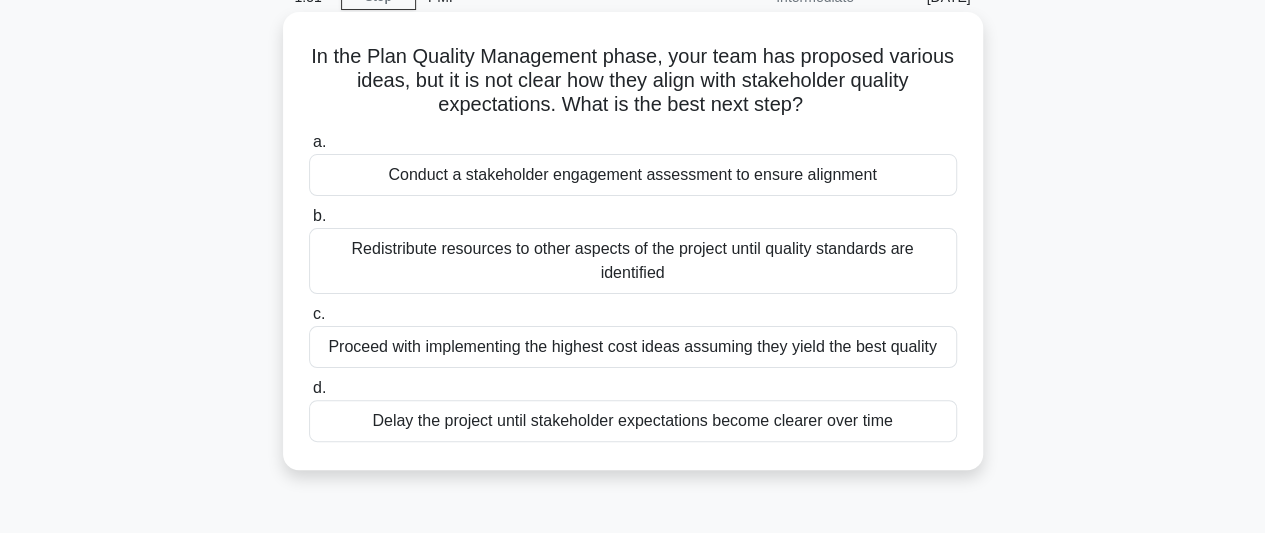 click on "Conduct a stakeholder engagement assessment to ensure alignment" at bounding box center [633, 175] 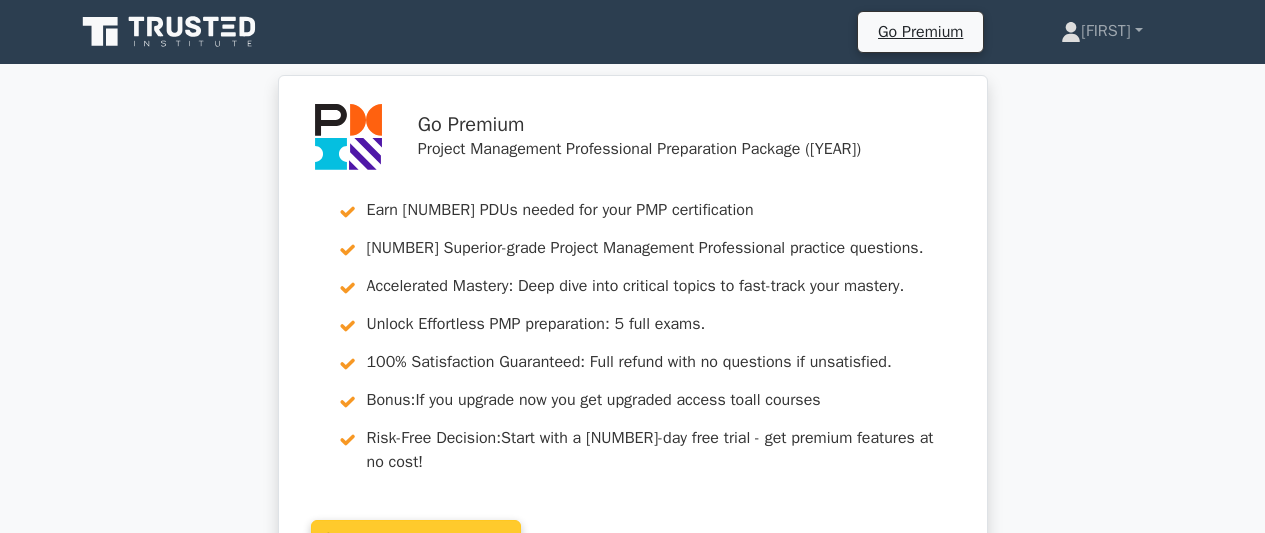 scroll, scrollTop: 0, scrollLeft: 0, axis: both 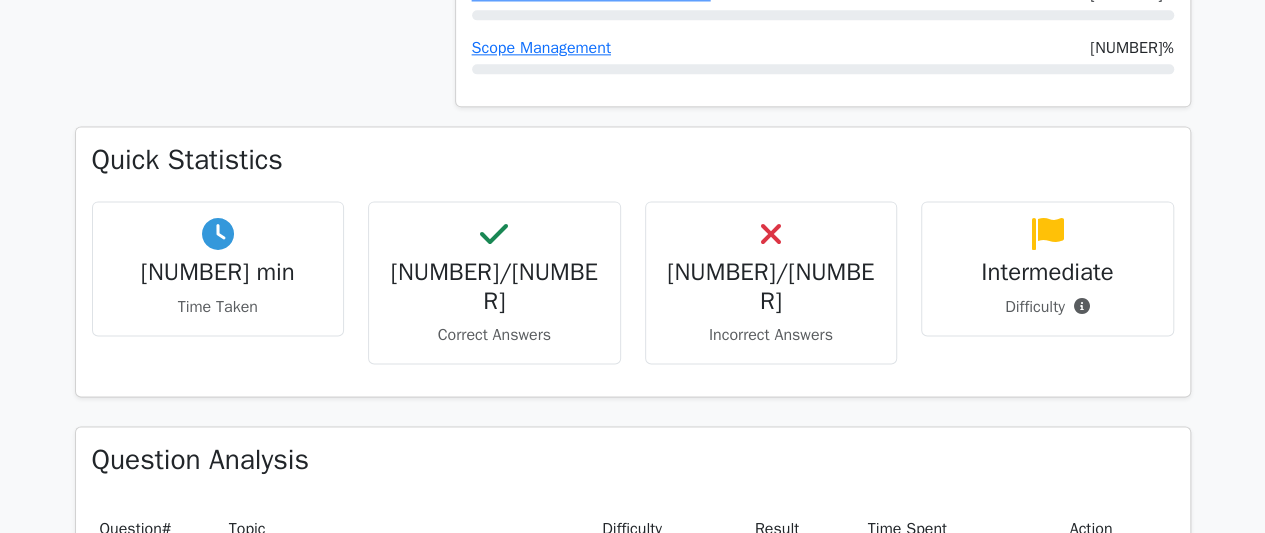 click on "4/10
Incorrect Answers" at bounding box center (218, 268) 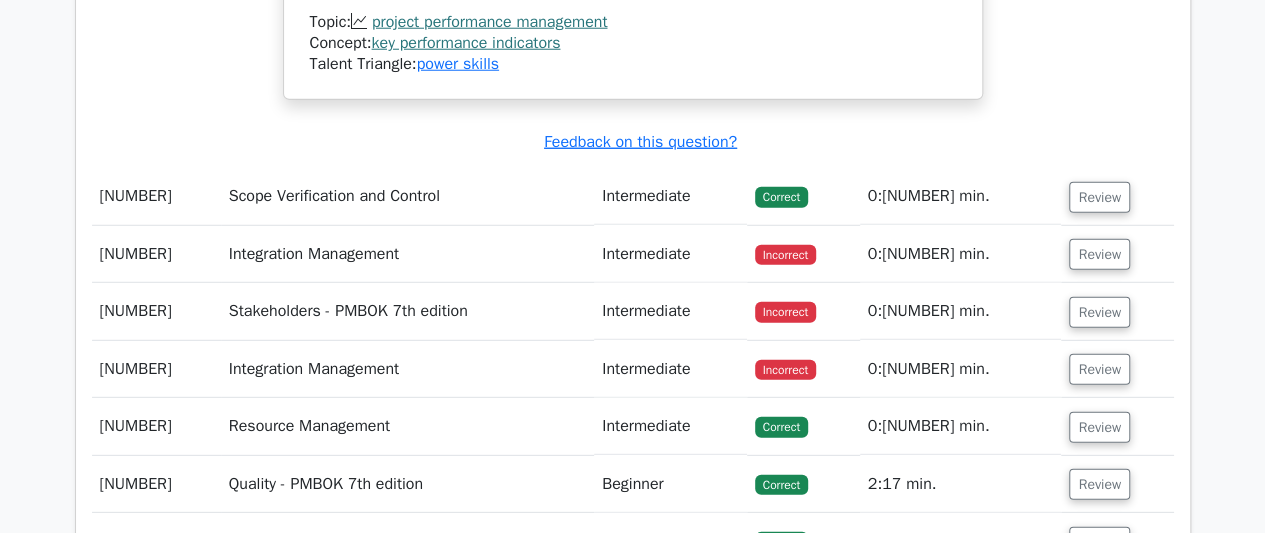 scroll, scrollTop: 2700, scrollLeft: 0, axis: vertical 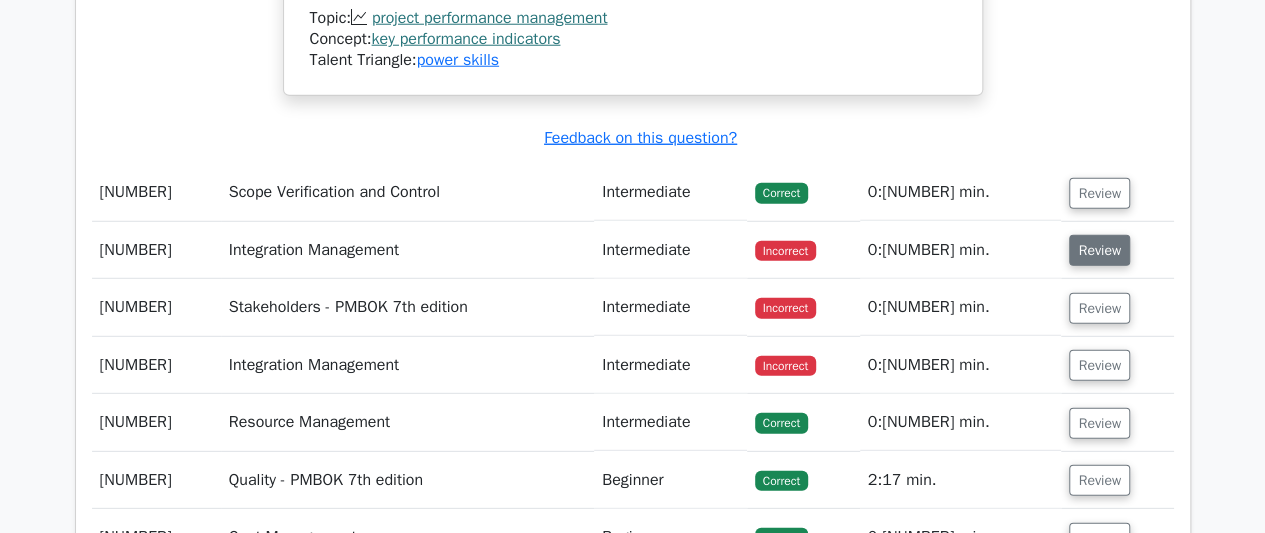 click on "Review" at bounding box center (1099, 250) 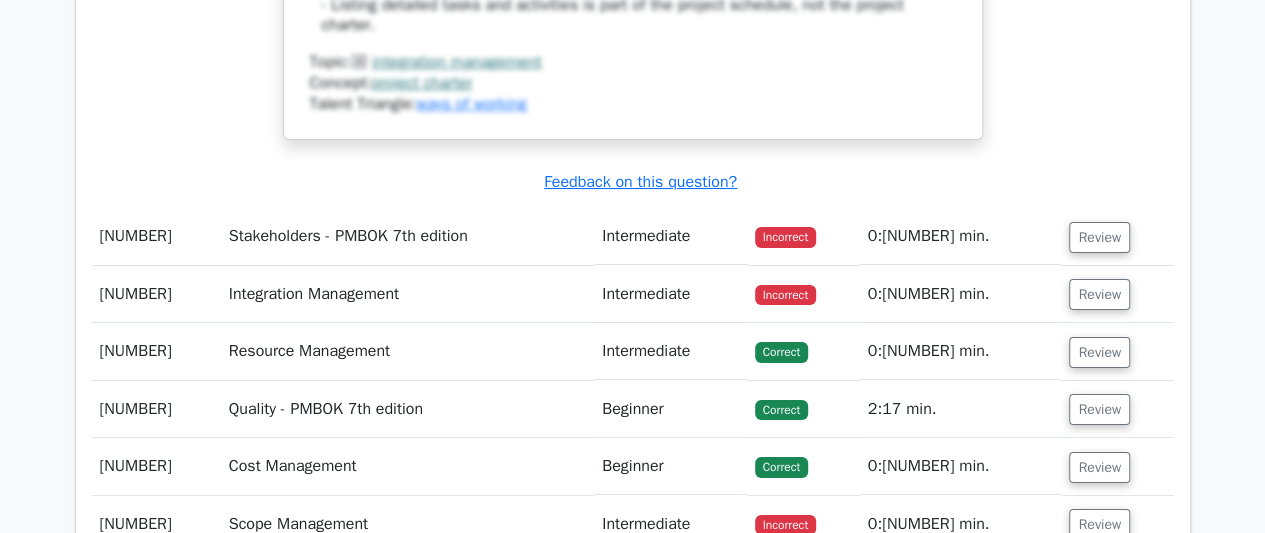 scroll, scrollTop: 3800, scrollLeft: 0, axis: vertical 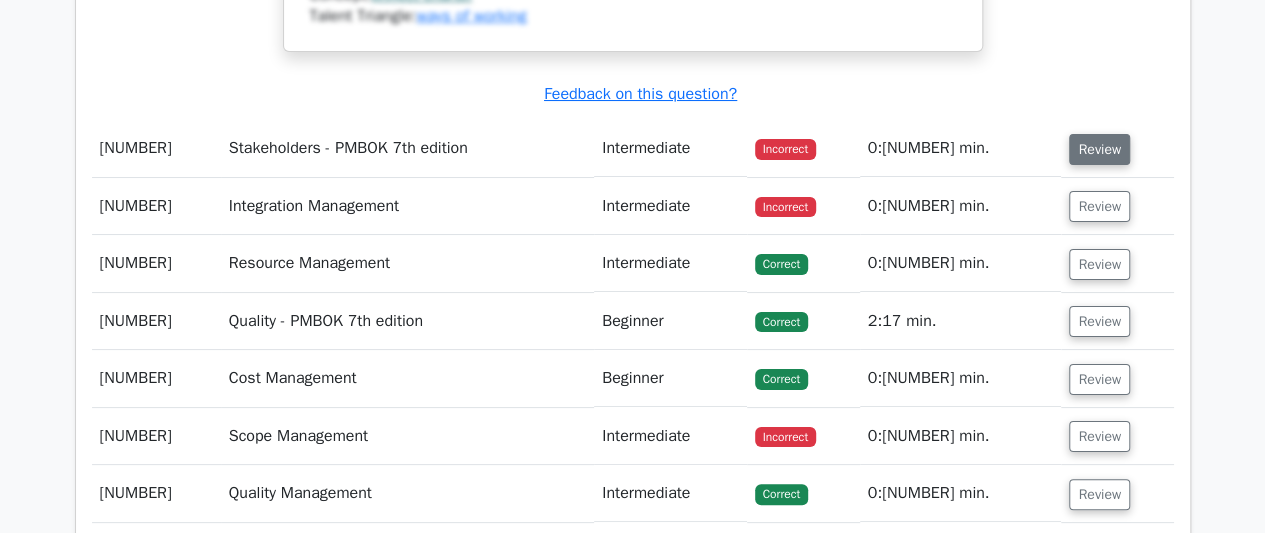 click on "Review" at bounding box center (1099, 149) 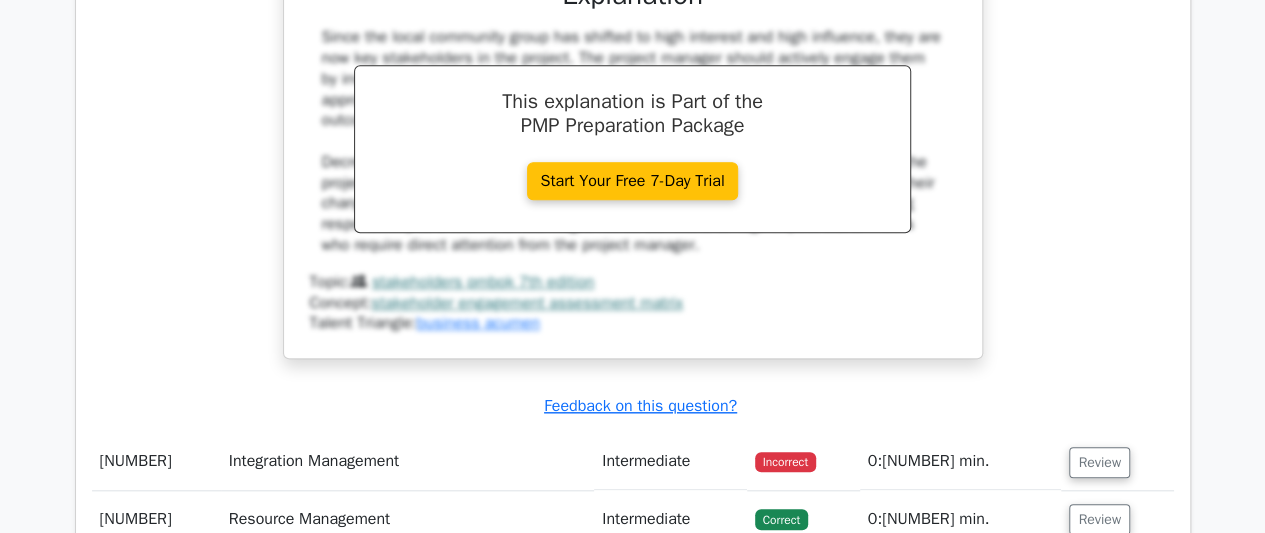 scroll, scrollTop: 4700, scrollLeft: 0, axis: vertical 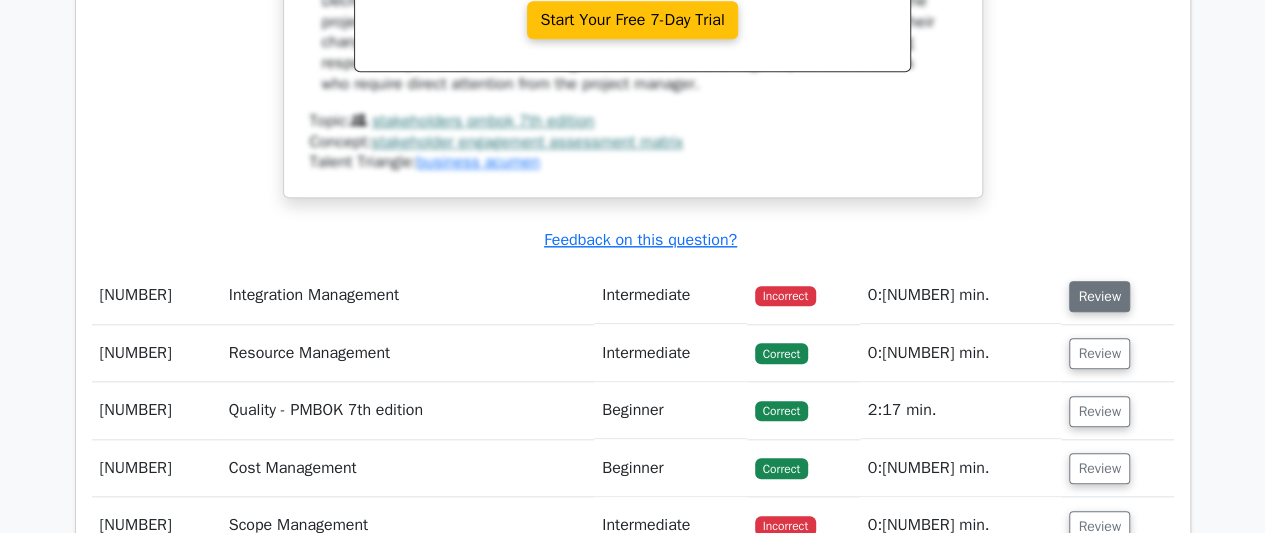 click on "Review" at bounding box center [1099, 296] 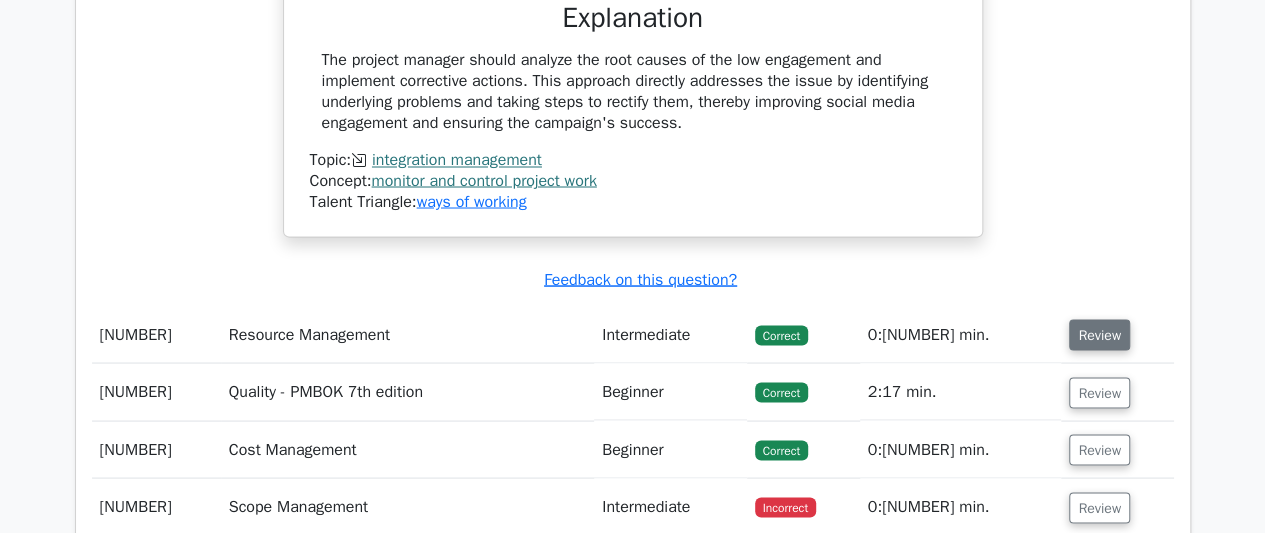 scroll, scrollTop: 5800, scrollLeft: 0, axis: vertical 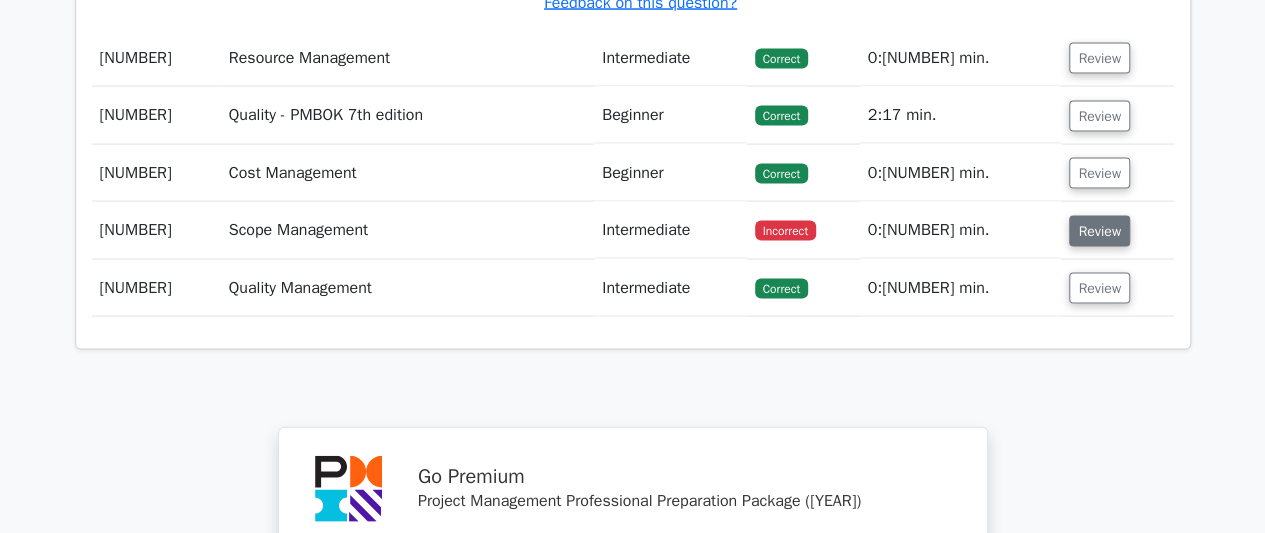 click on "Review" at bounding box center (1099, 231) 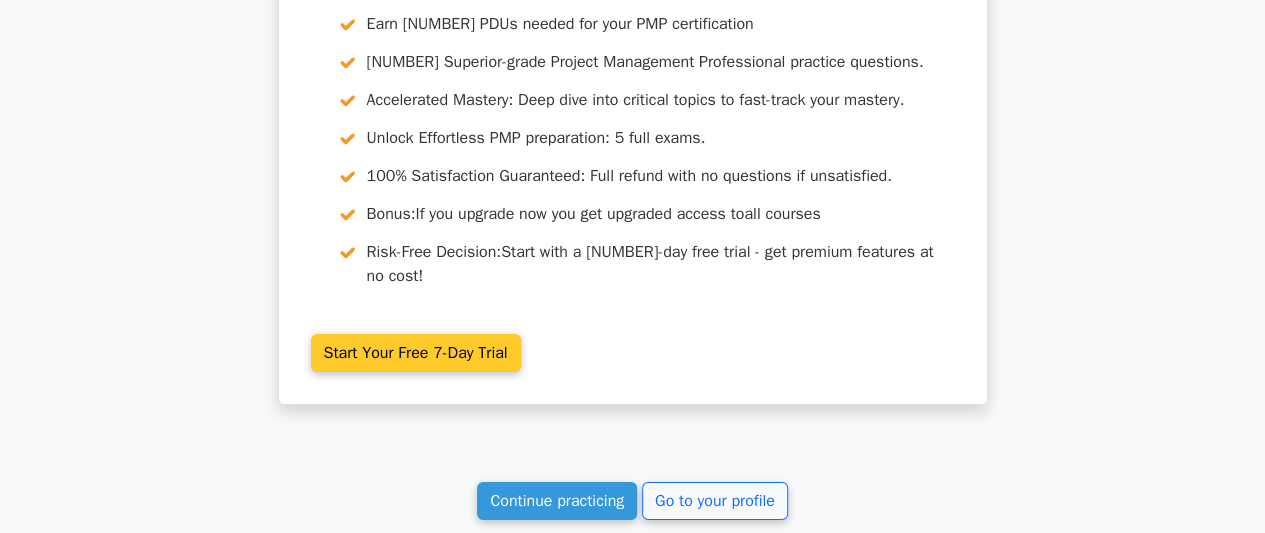 scroll, scrollTop: 7300, scrollLeft: 0, axis: vertical 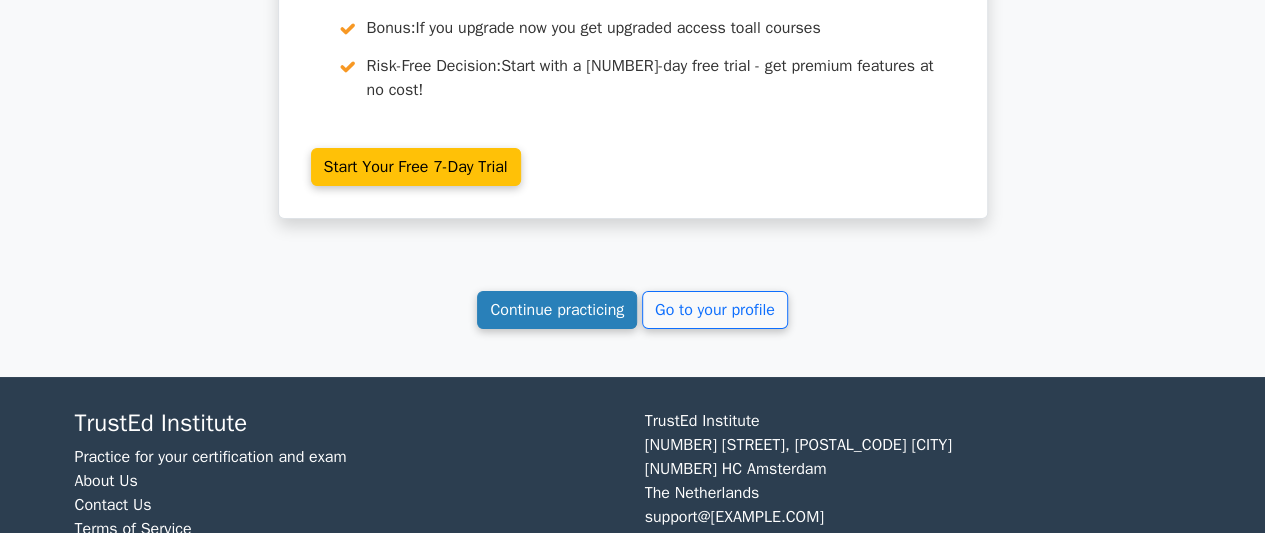 click on "Continue practicing" at bounding box center [557, 310] 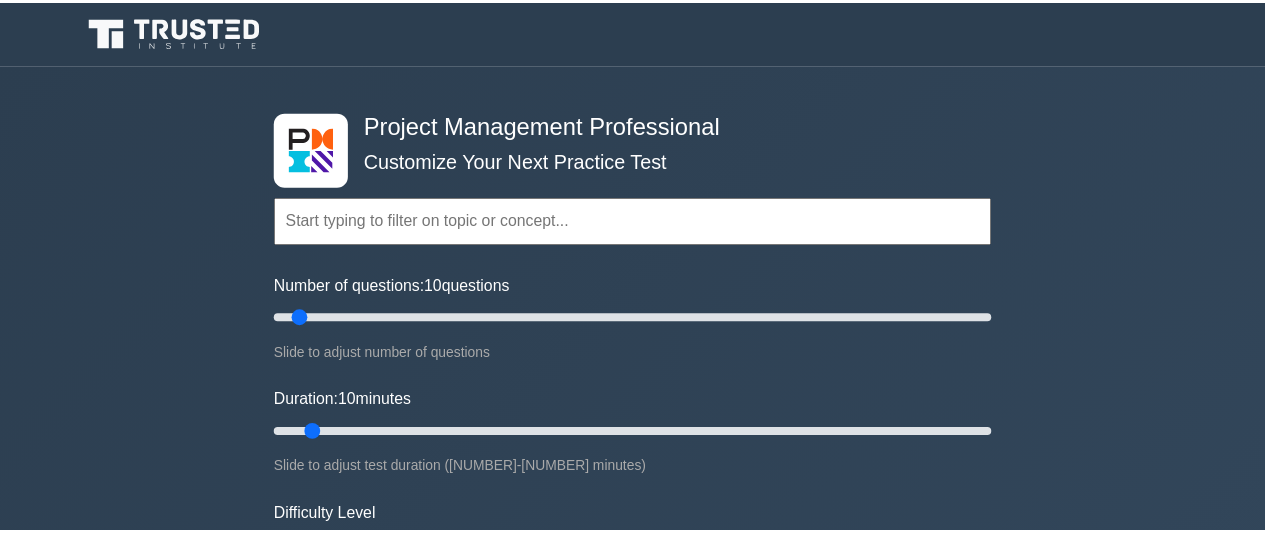 scroll, scrollTop: 0, scrollLeft: 0, axis: both 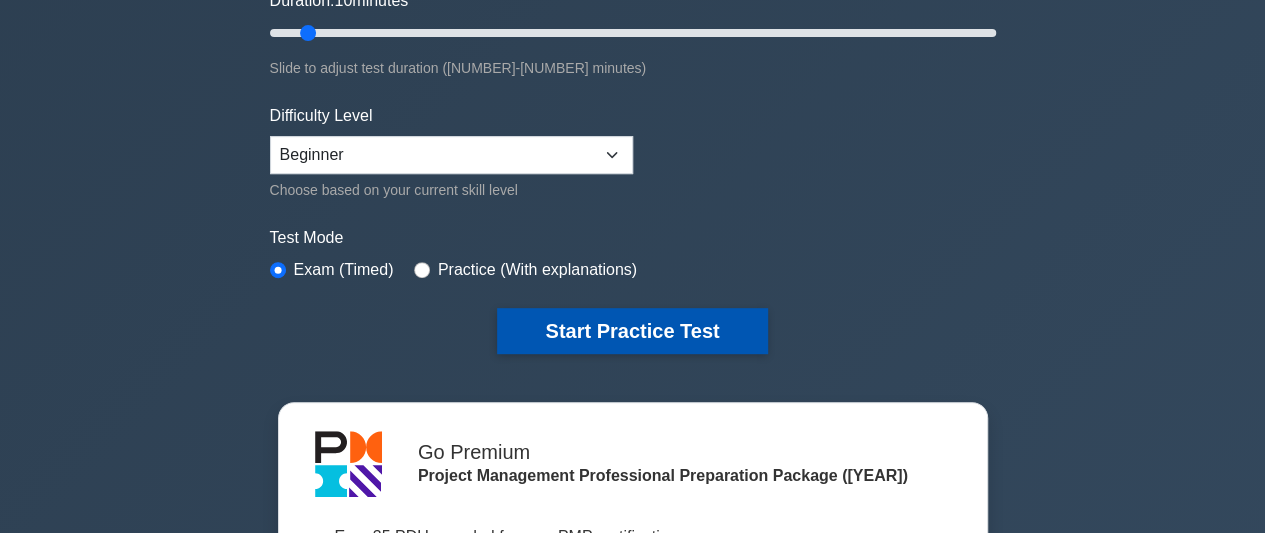 click on "Start Practice Test" at bounding box center [632, 331] 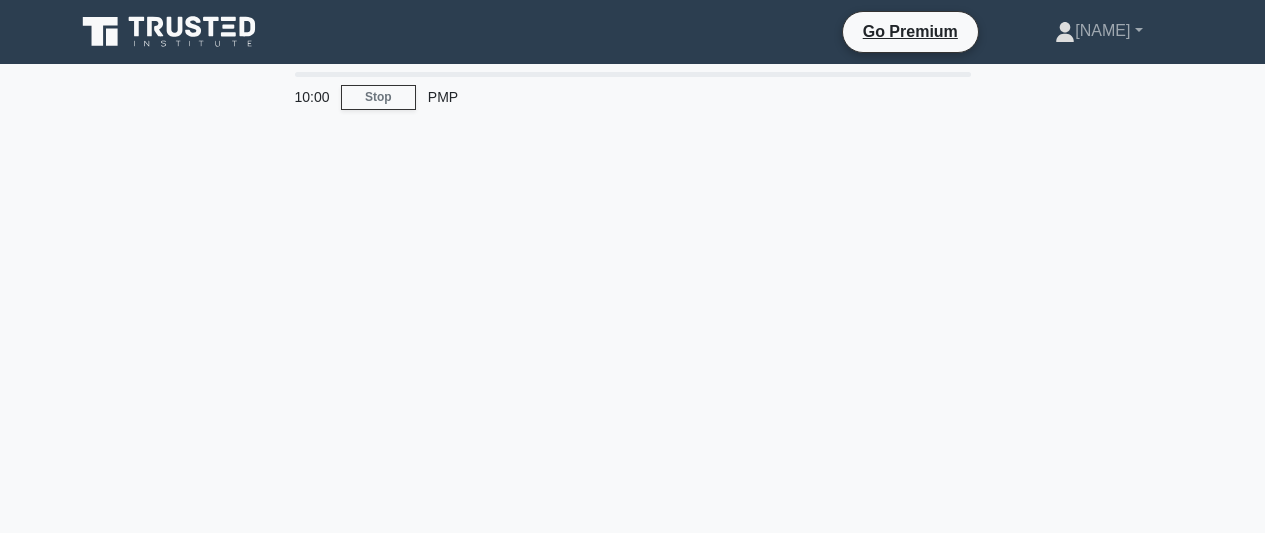 scroll, scrollTop: 0, scrollLeft: 0, axis: both 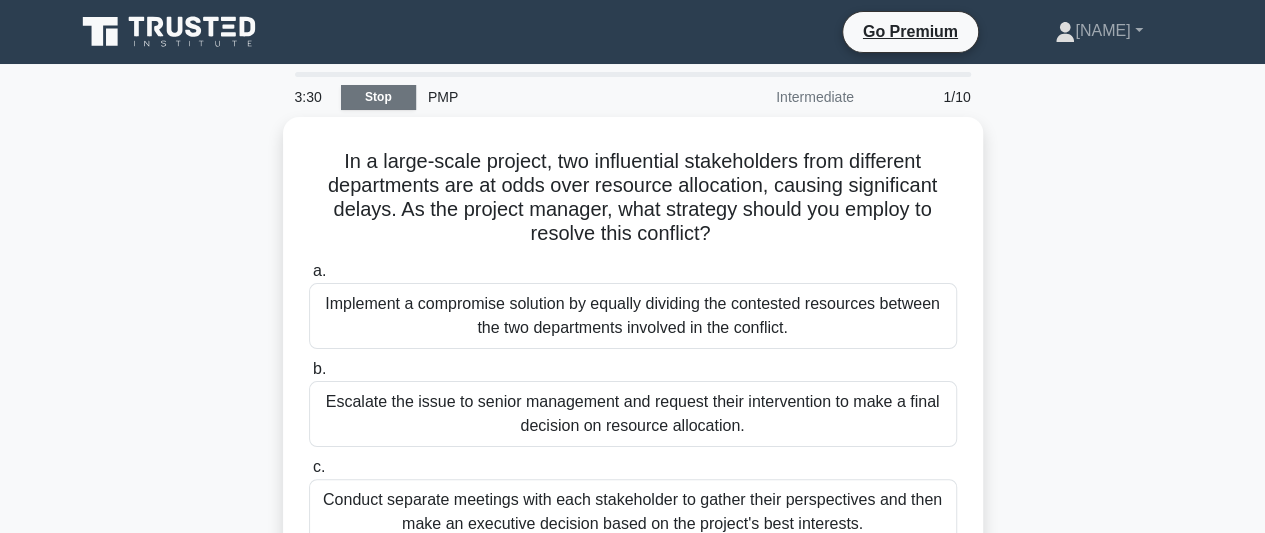 click on "Stop" at bounding box center [378, 97] 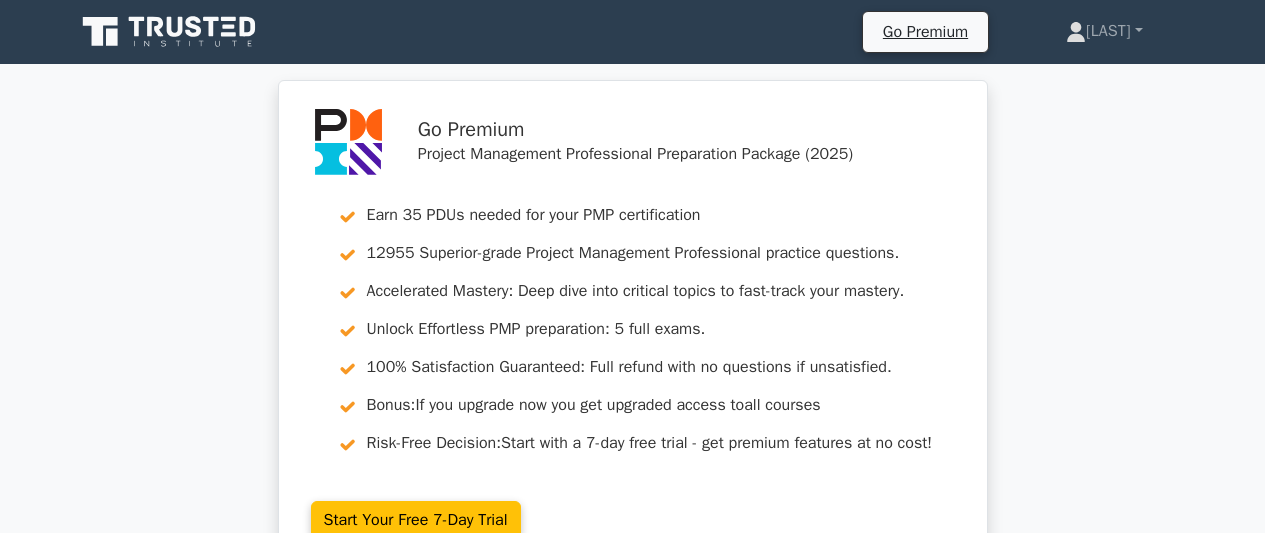 scroll, scrollTop: 0, scrollLeft: 0, axis: both 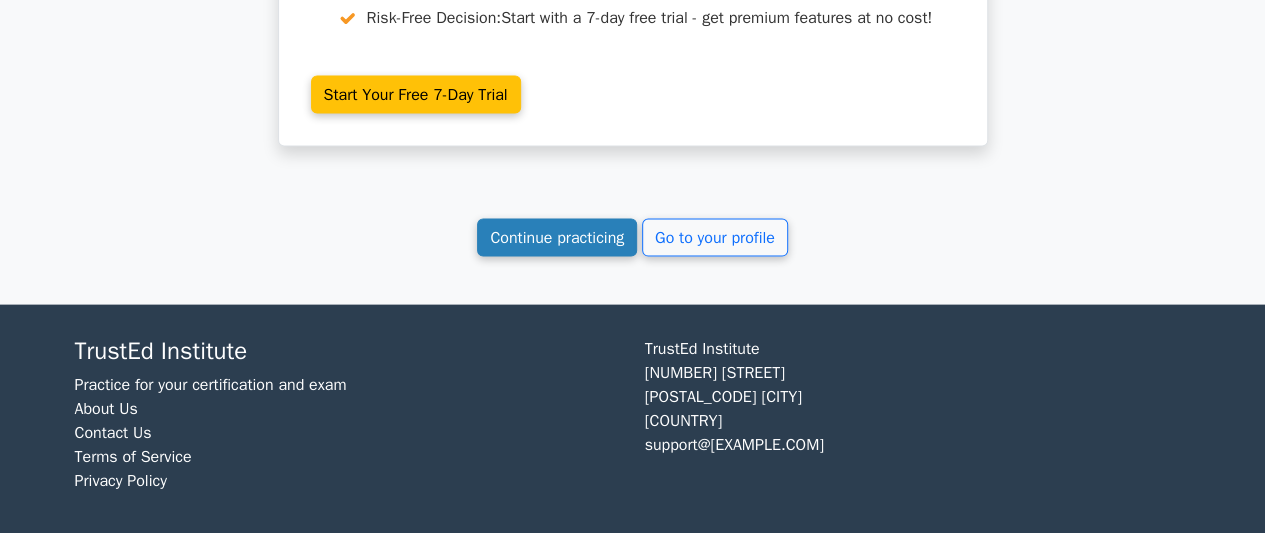 click on "Continue practicing" at bounding box center [557, 238] 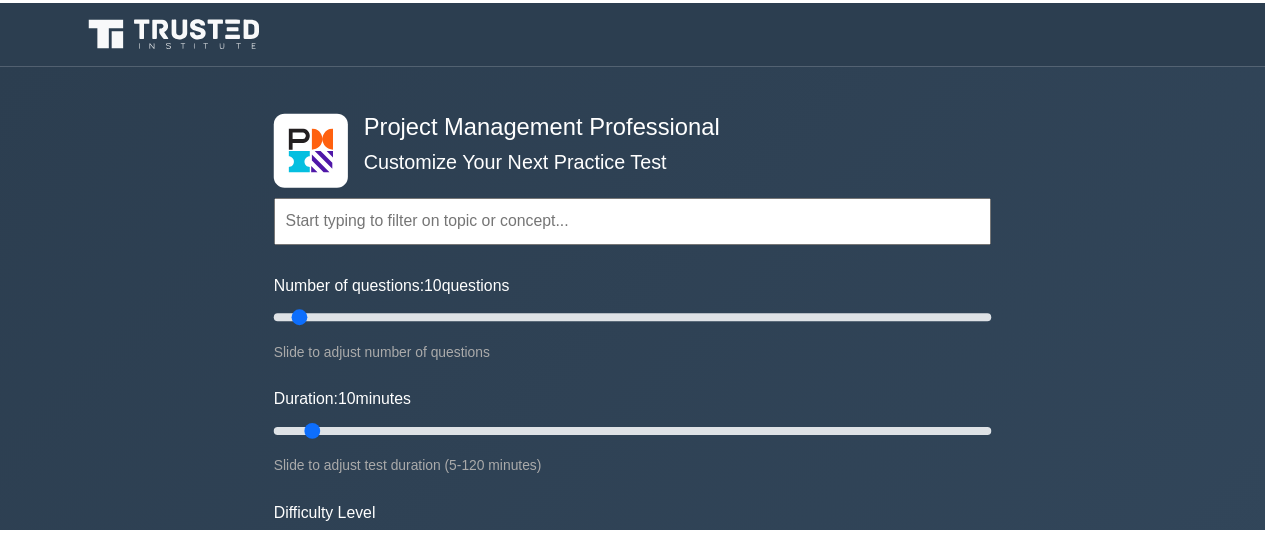 scroll, scrollTop: 0, scrollLeft: 0, axis: both 